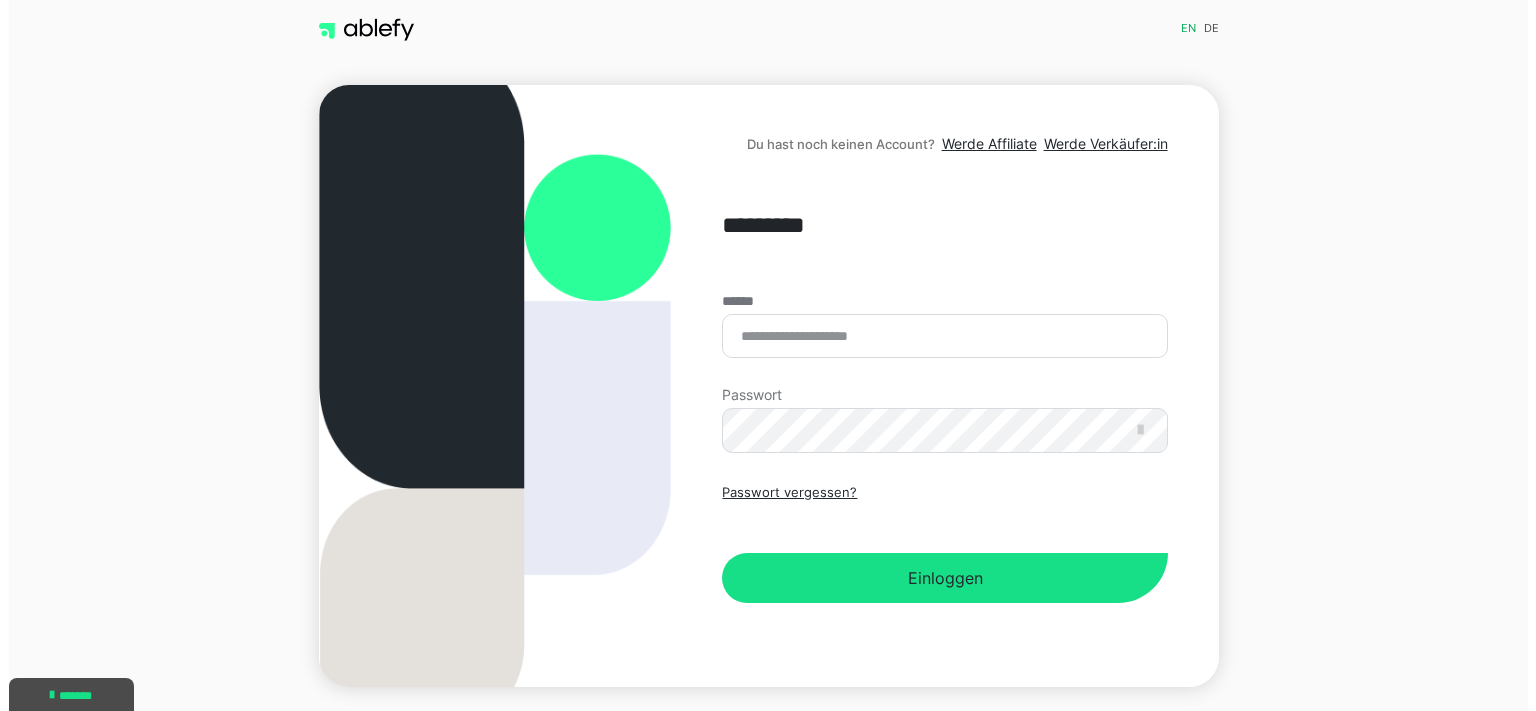 scroll, scrollTop: 0, scrollLeft: 0, axis: both 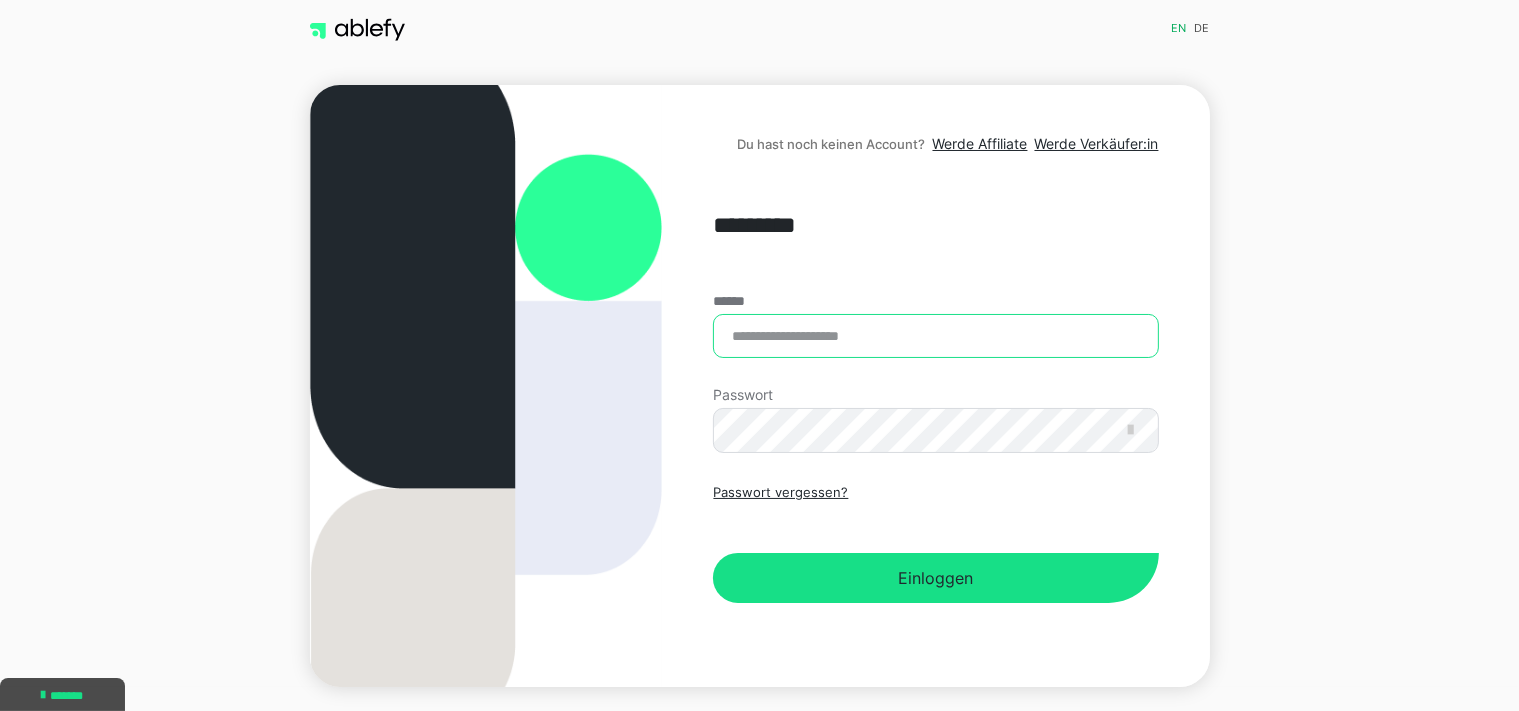 paste on "[MASK]" 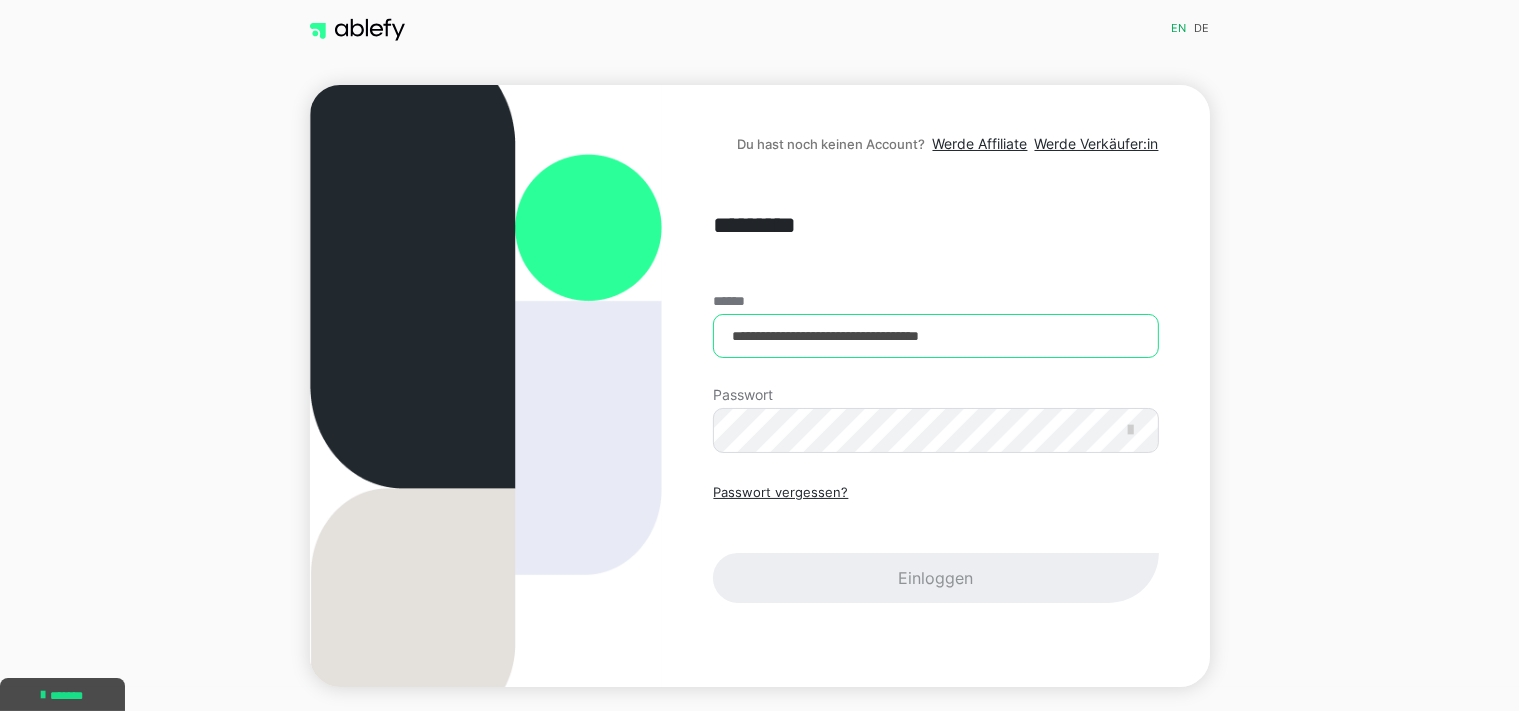 type on "[MASK]" 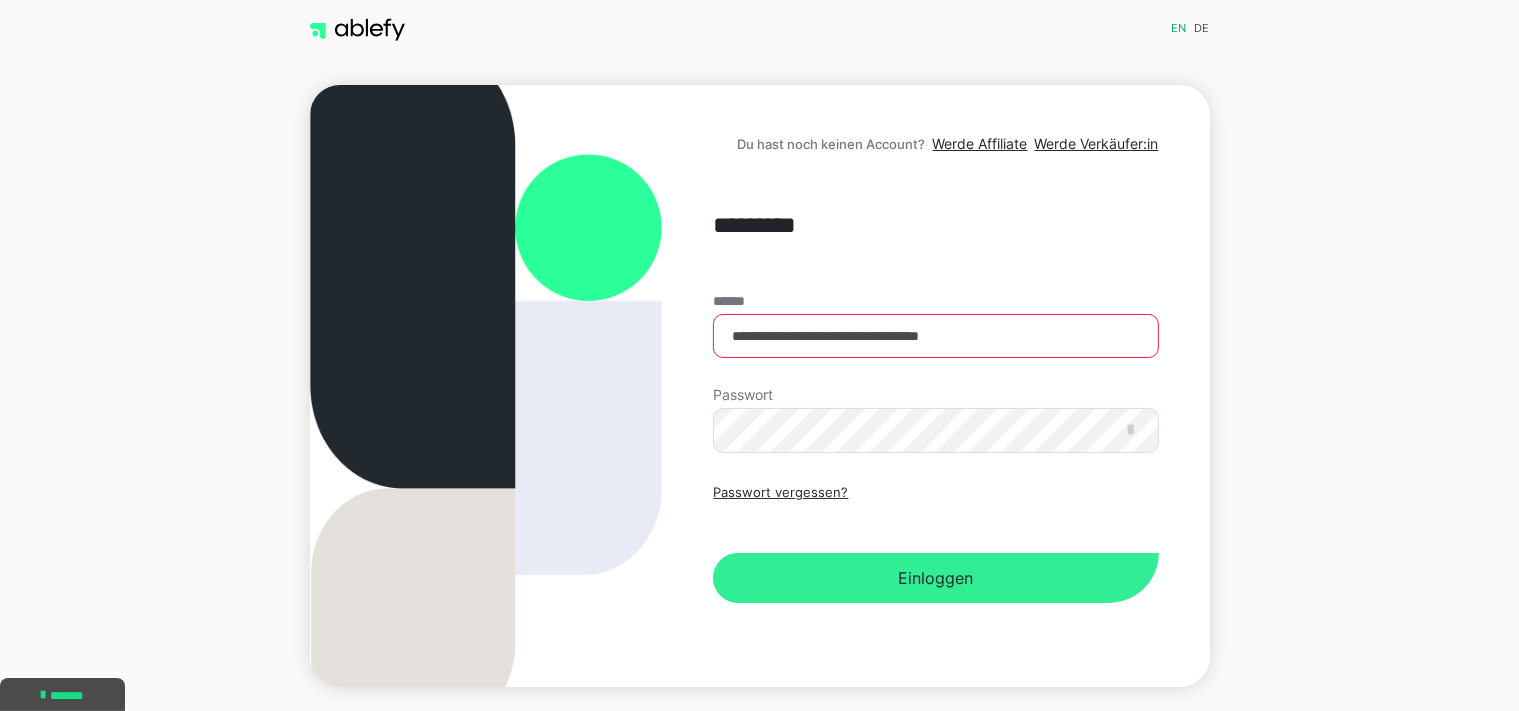click on "Einloggen" at bounding box center [935, 578] 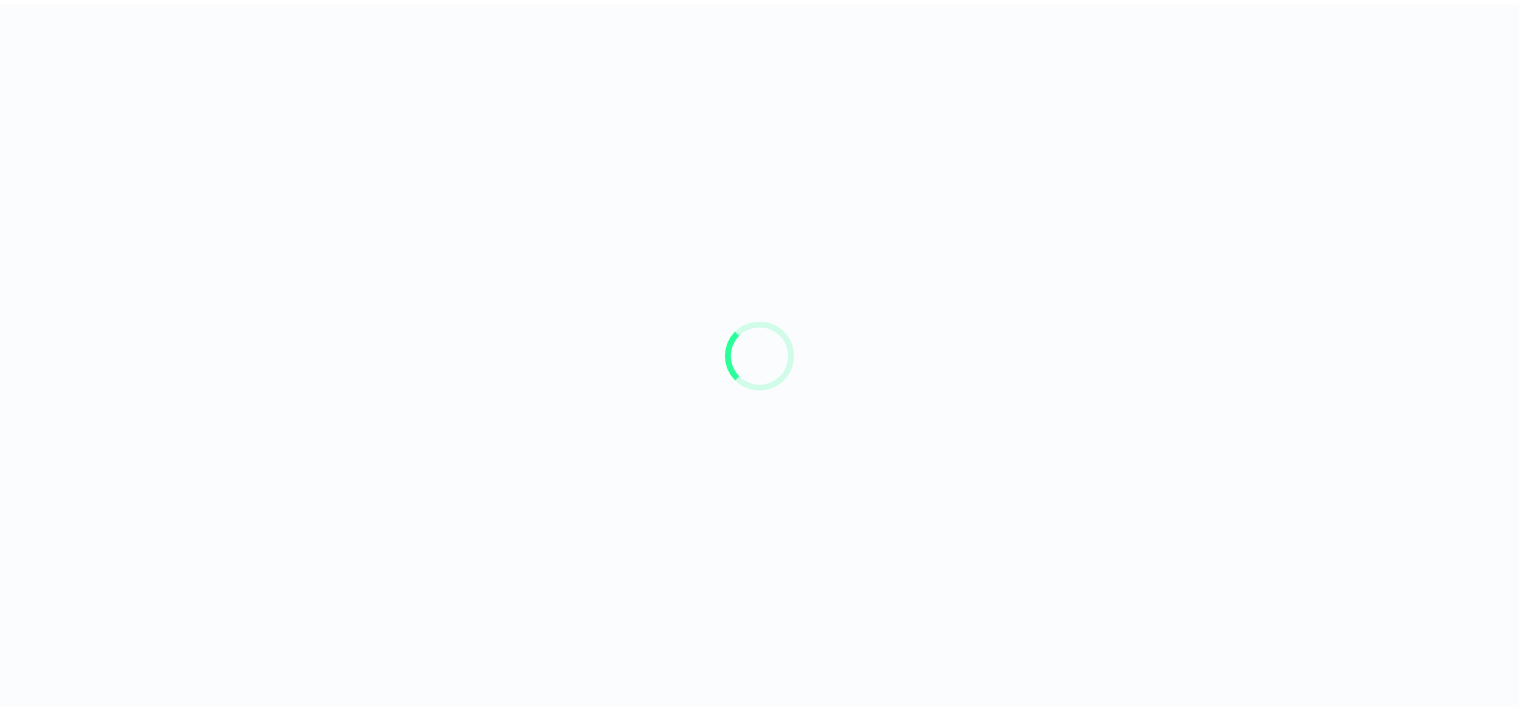 scroll, scrollTop: 0, scrollLeft: 0, axis: both 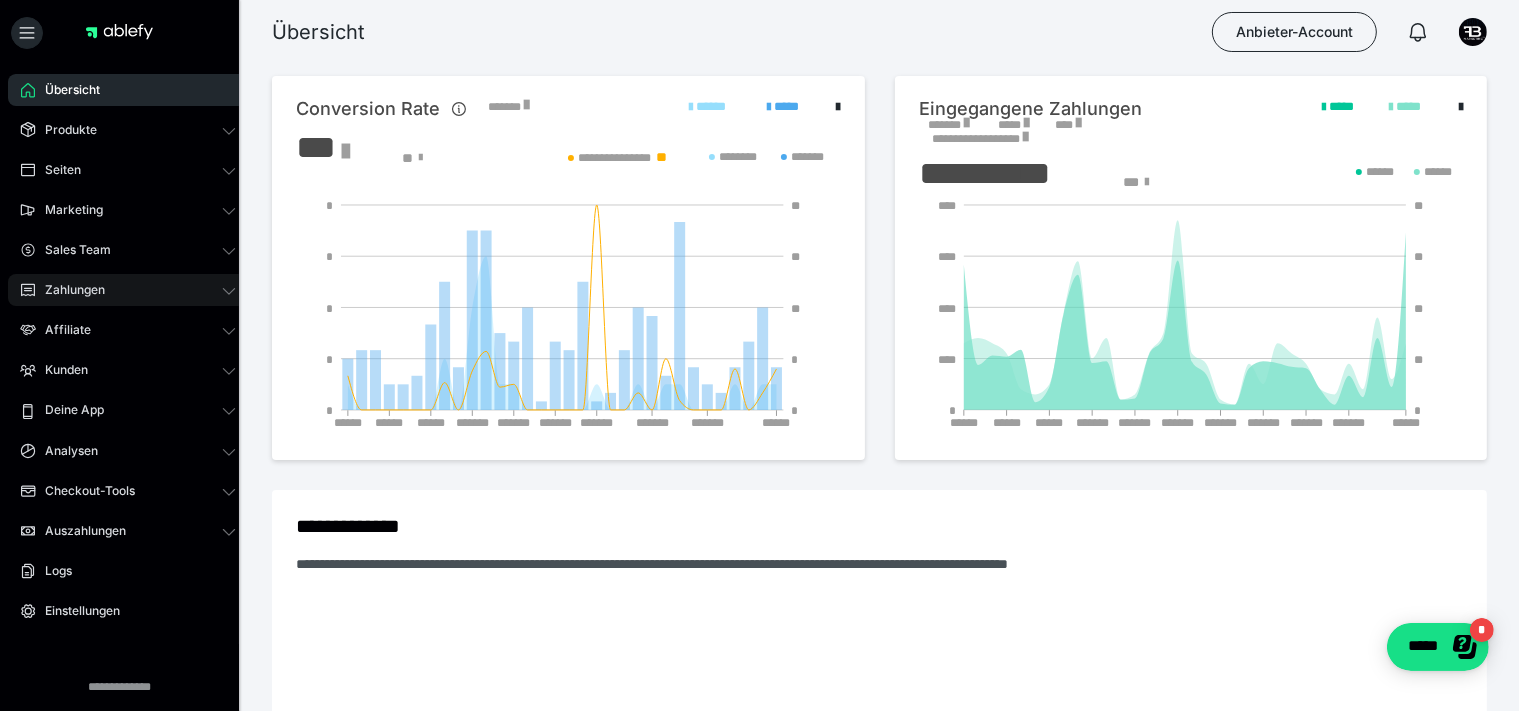click on "Zahlungen" at bounding box center (68, 290) 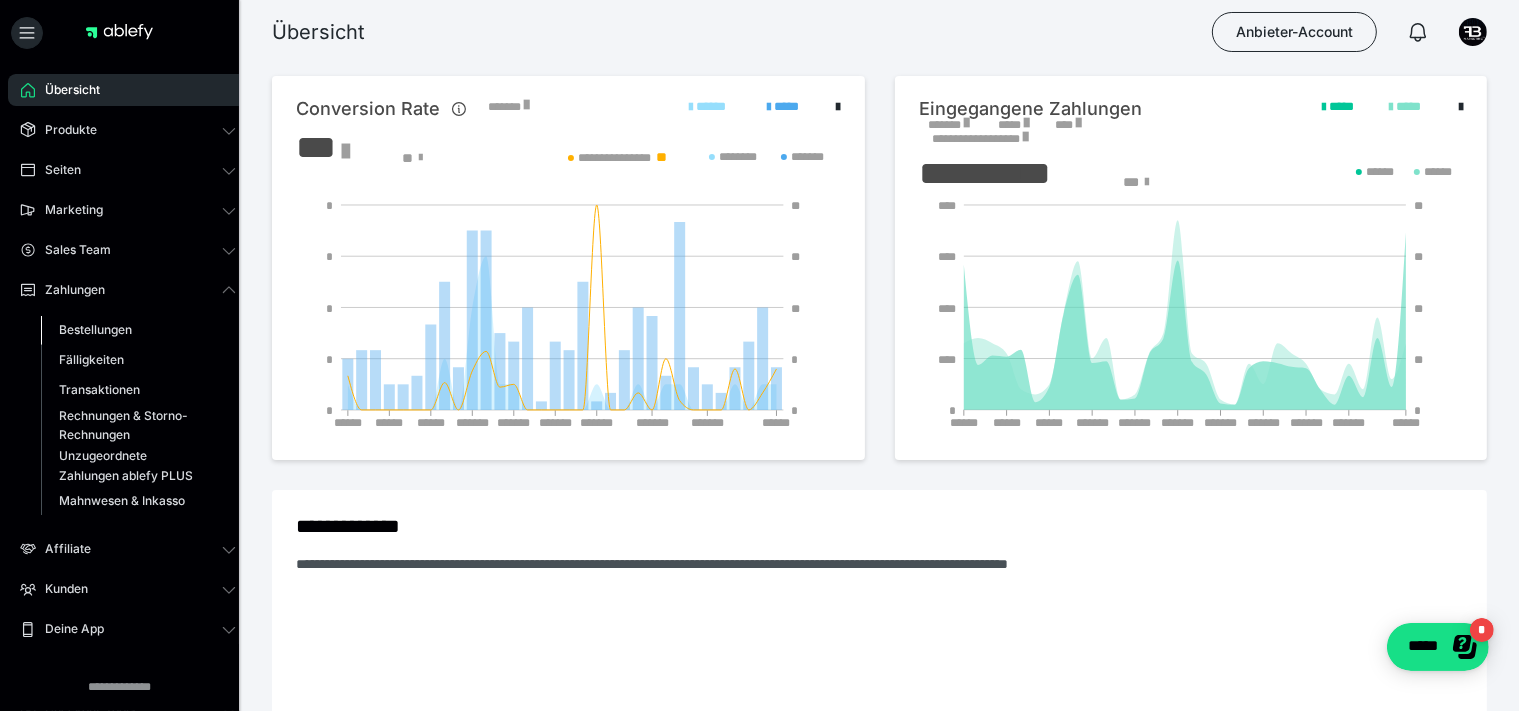 click on "Bestellungen" at bounding box center (95, 329) 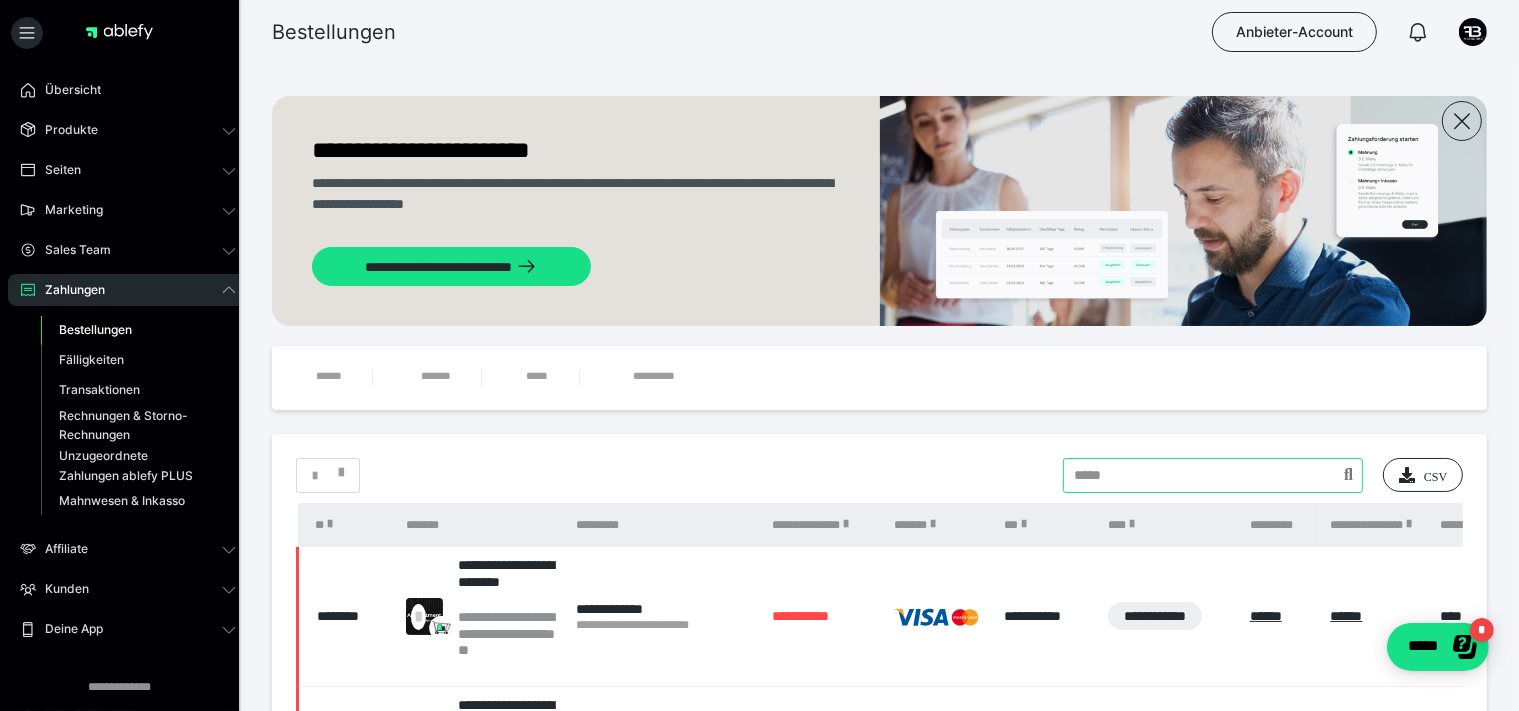 click at bounding box center [1213, 475] 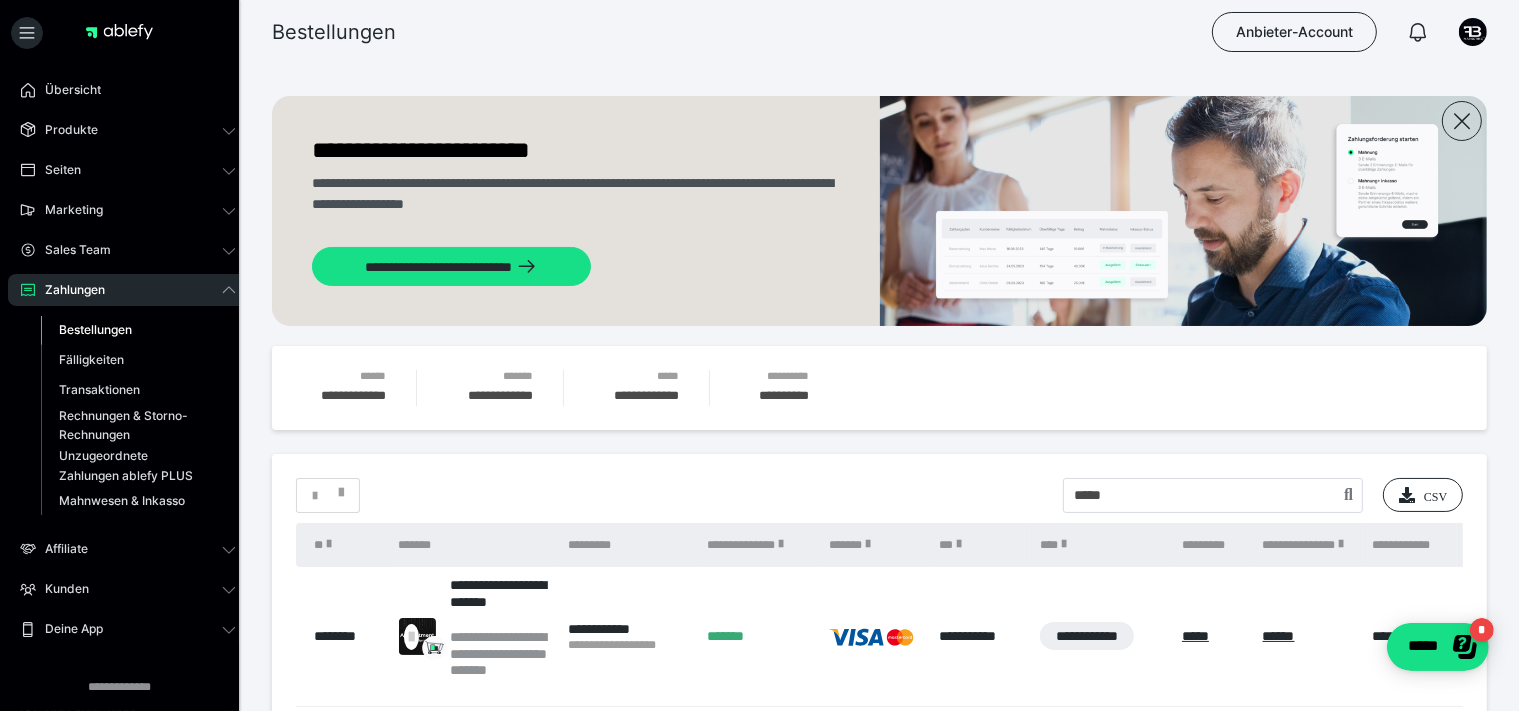 scroll, scrollTop: 160, scrollLeft: 0, axis: vertical 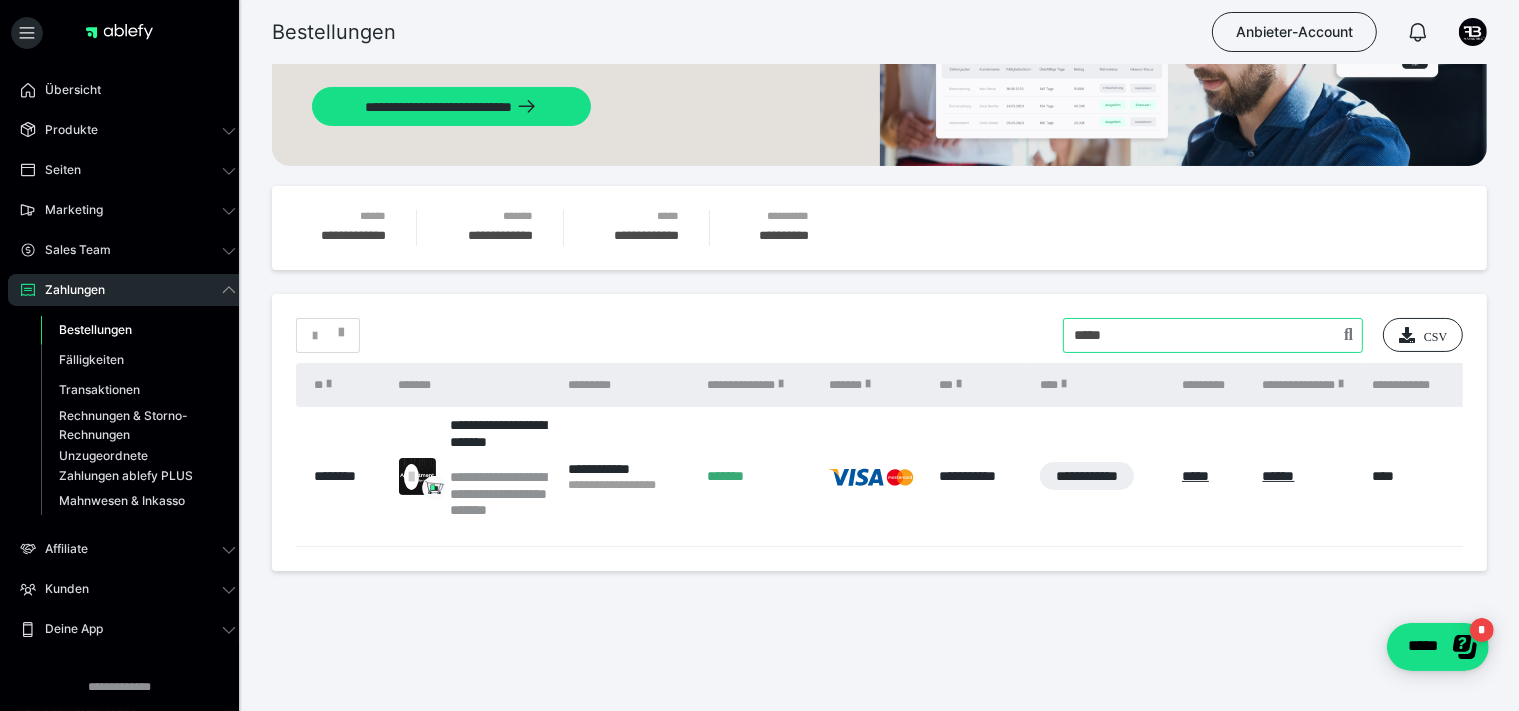 drag, startPoint x: 1144, startPoint y: 341, endPoint x: 918, endPoint y: 338, distance: 226.01991 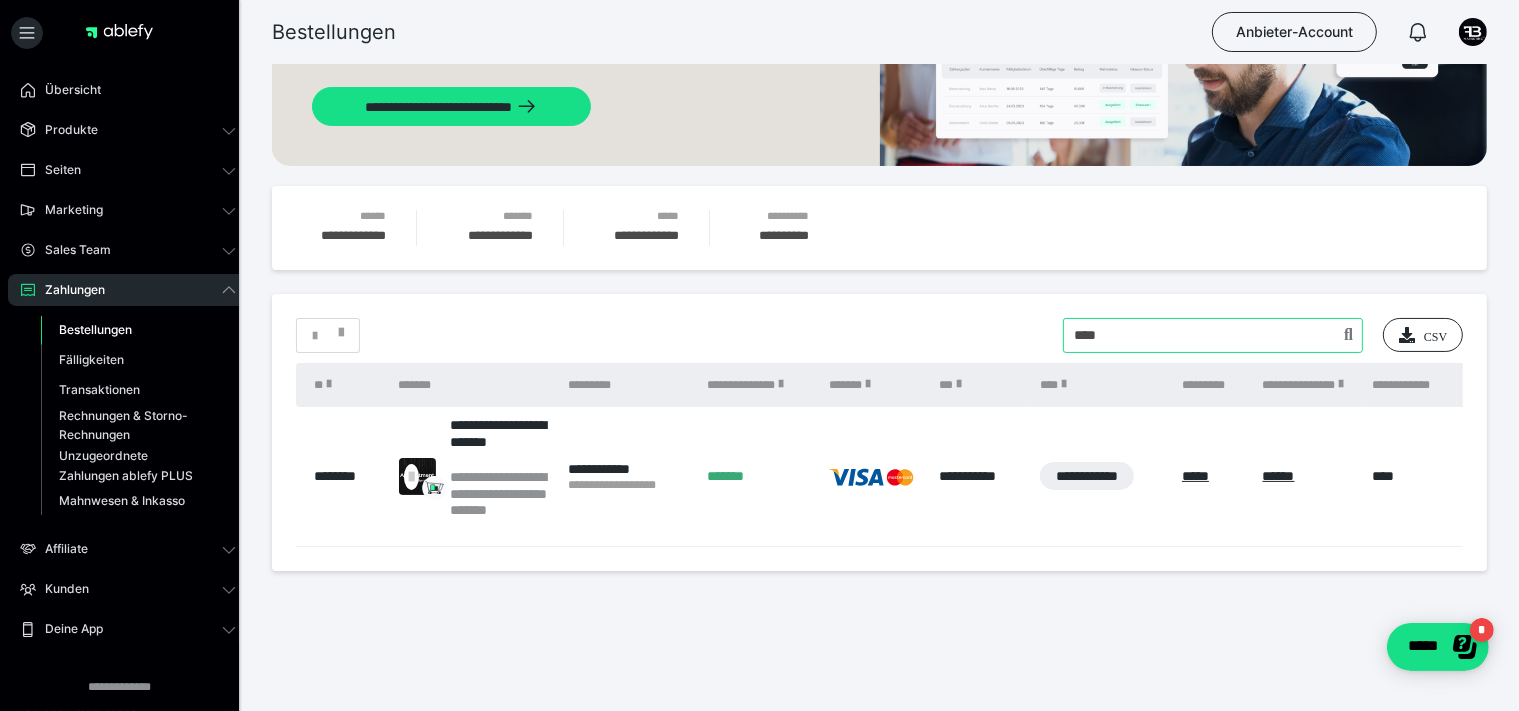 type on "****" 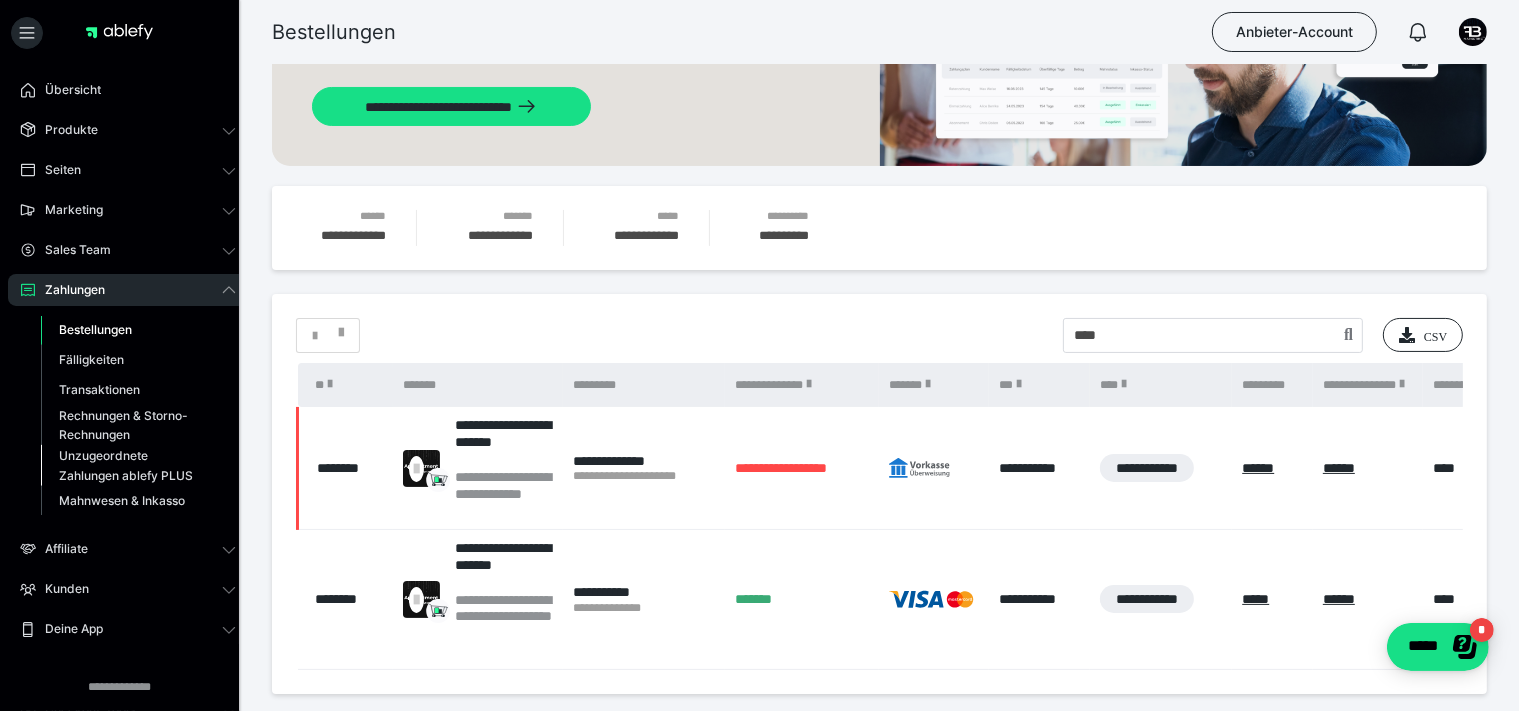 click on "Unzugeordnete Zahlungen ablefy PLUS" at bounding box center (126, 465) 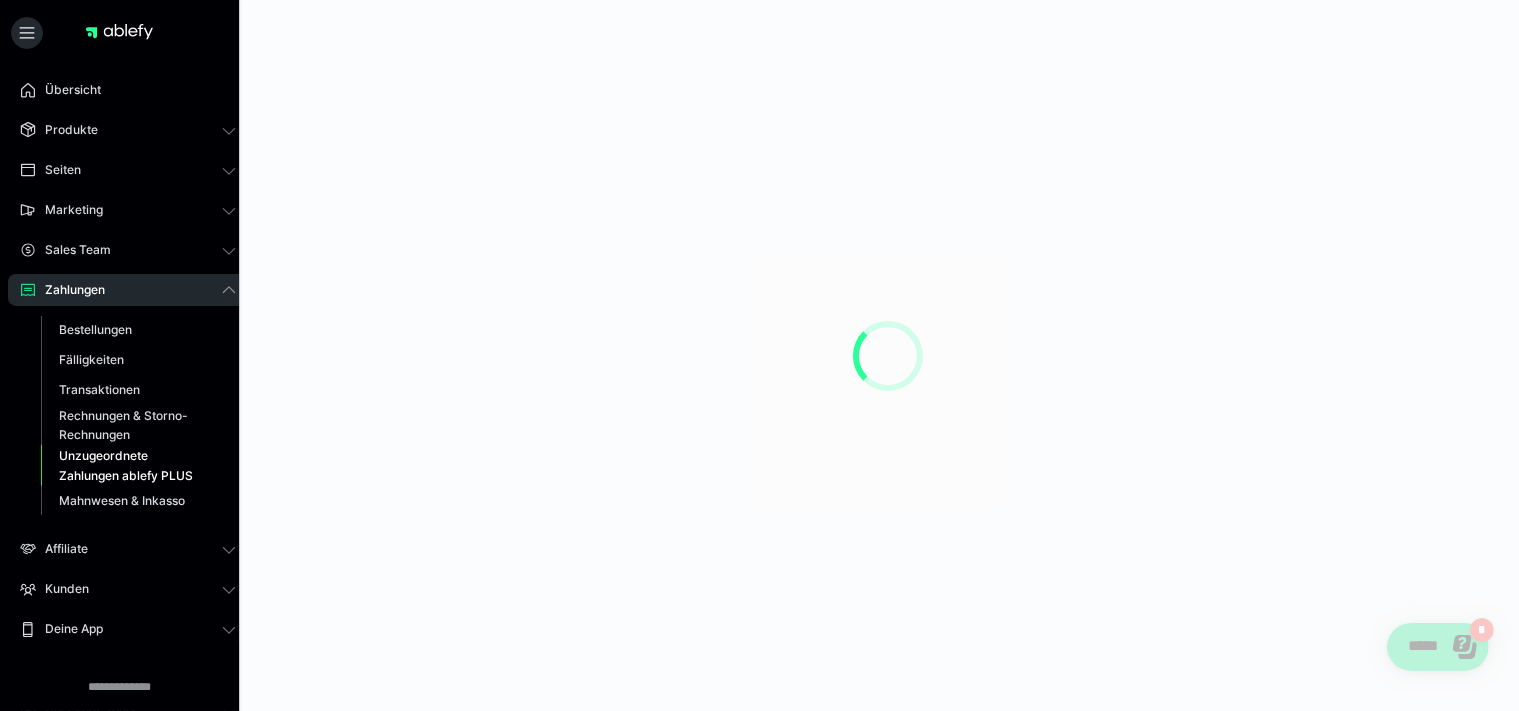 scroll, scrollTop: 0, scrollLeft: 0, axis: both 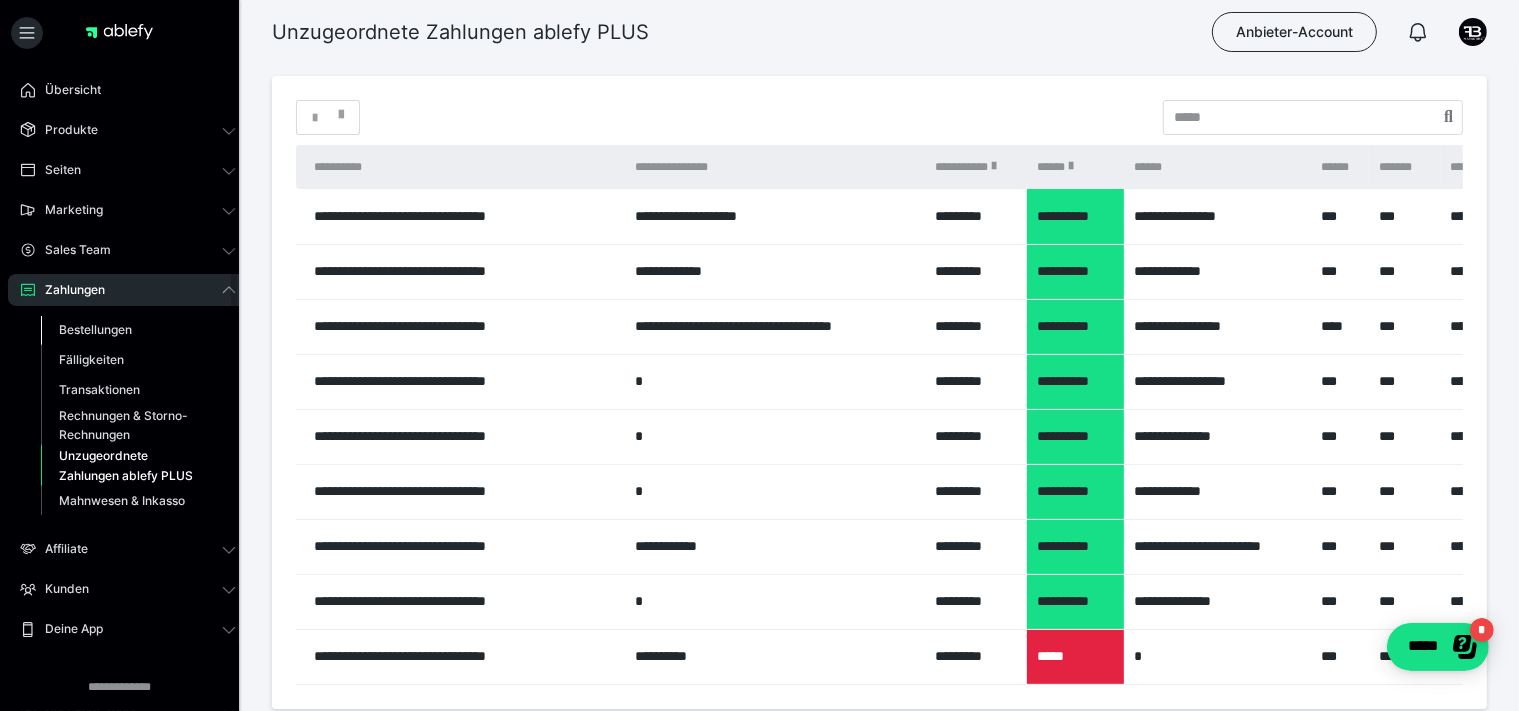 click on "Bestellungen" at bounding box center (95, 329) 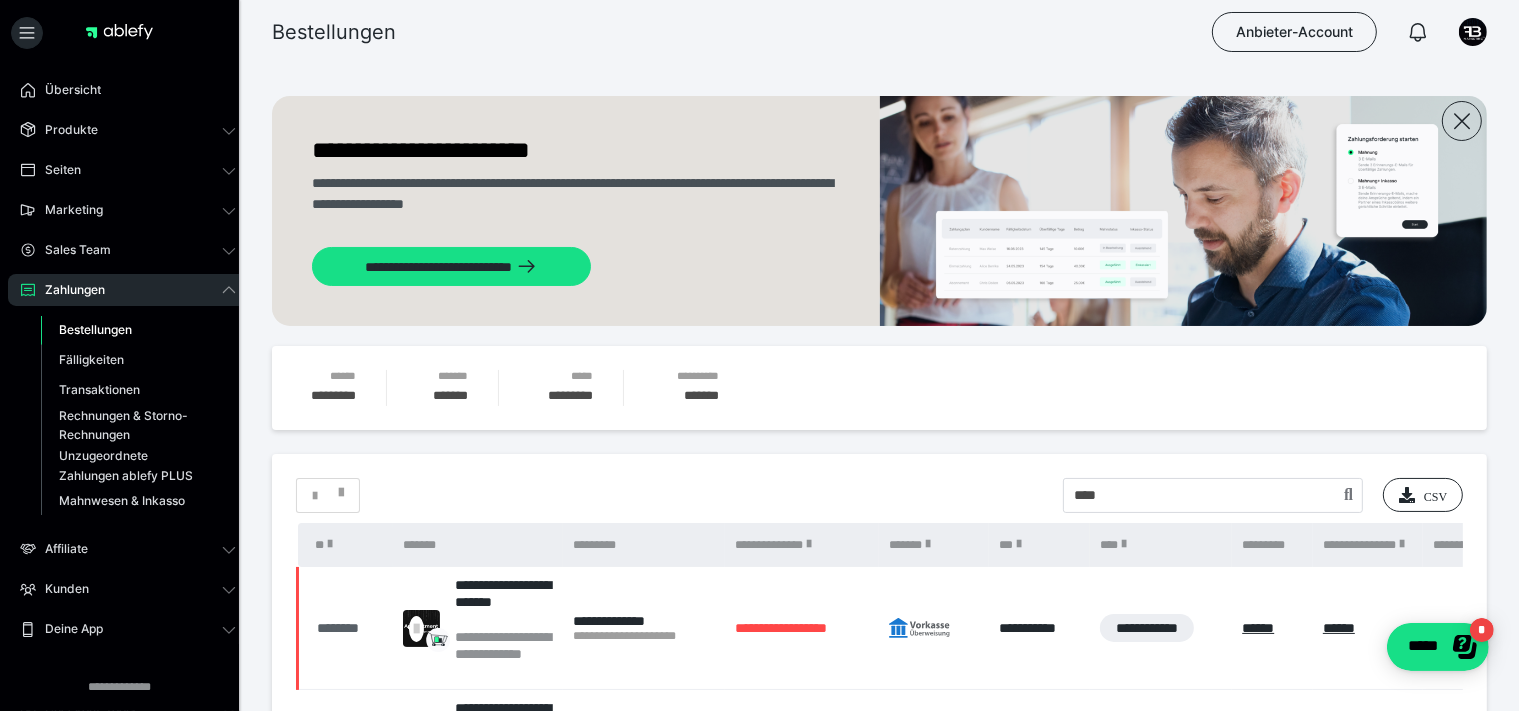 click on "********" at bounding box center (350, 628) 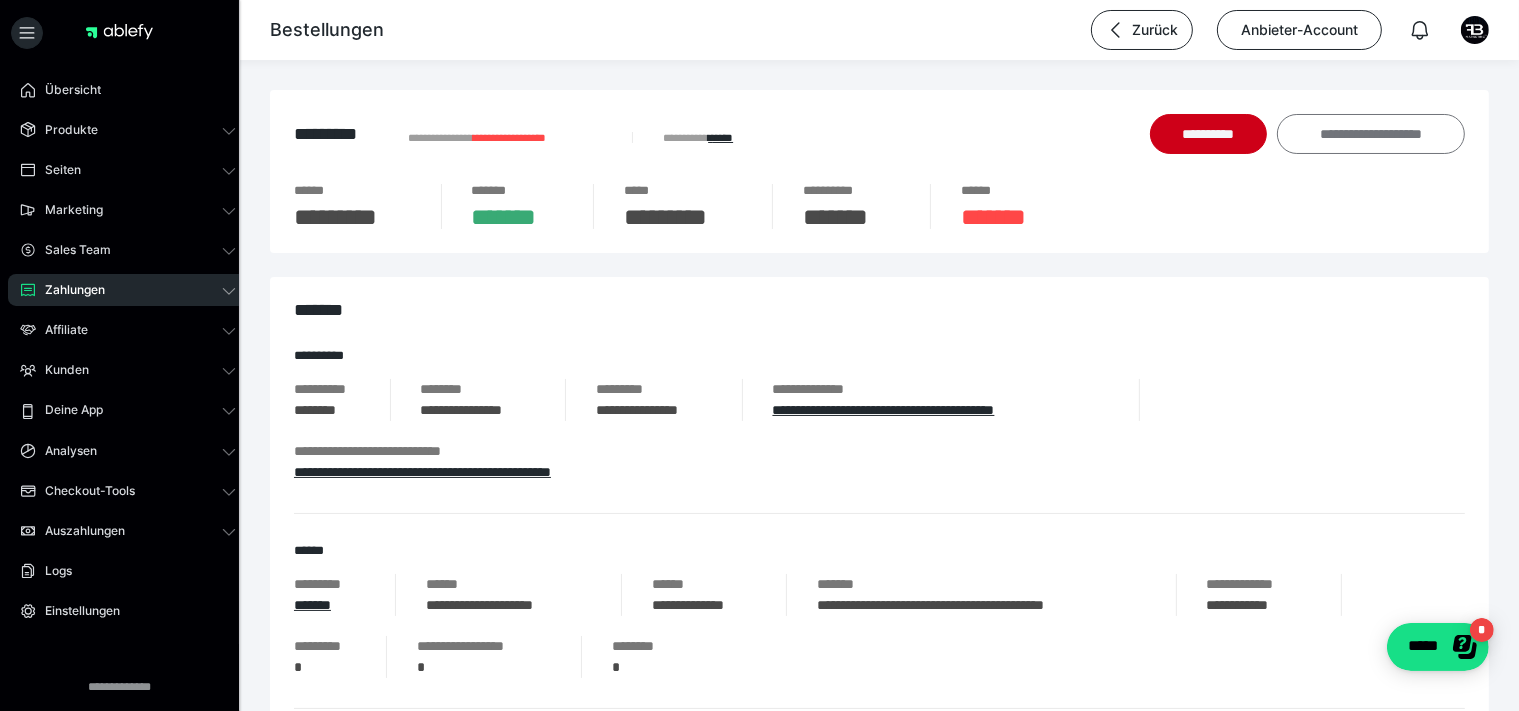 click on "**********" at bounding box center [1371, 134] 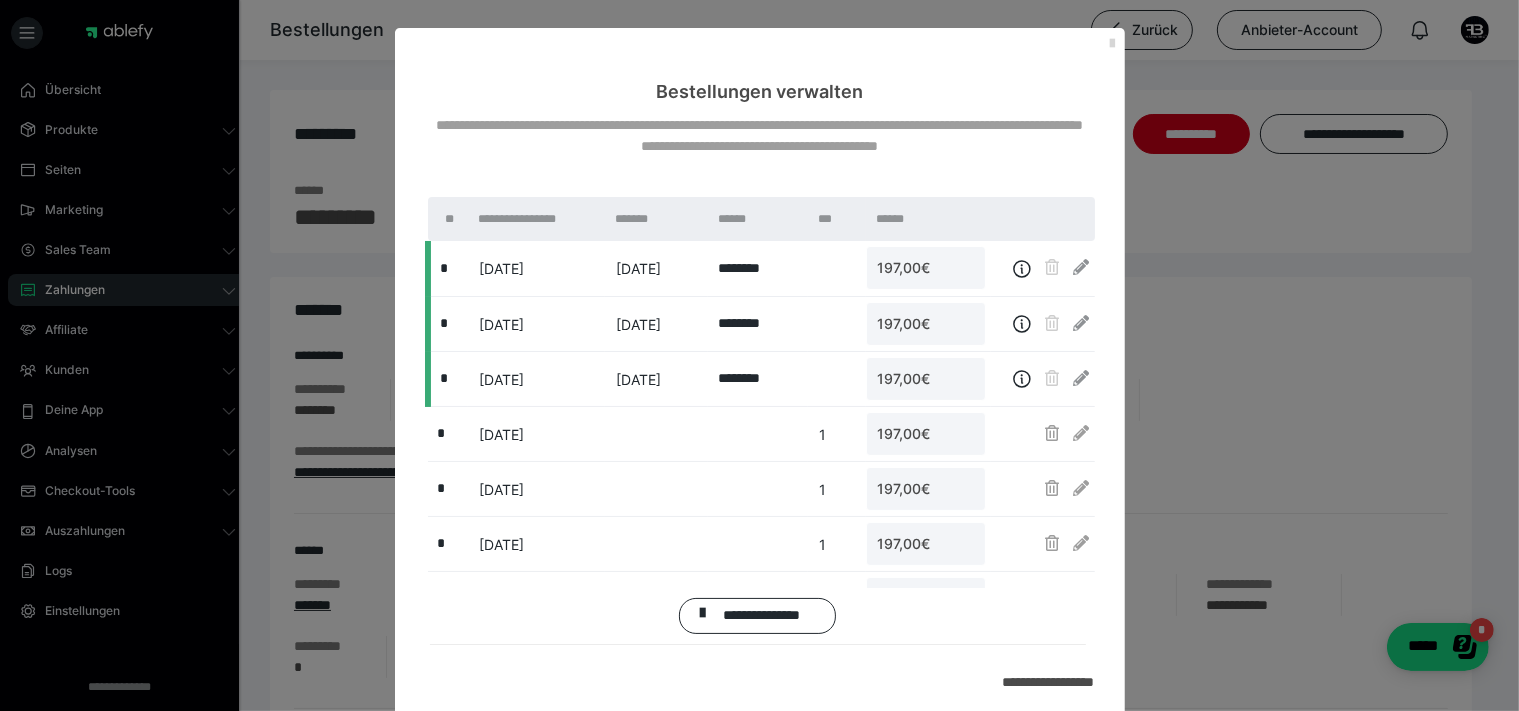 click at bounding box center [1113, 44] 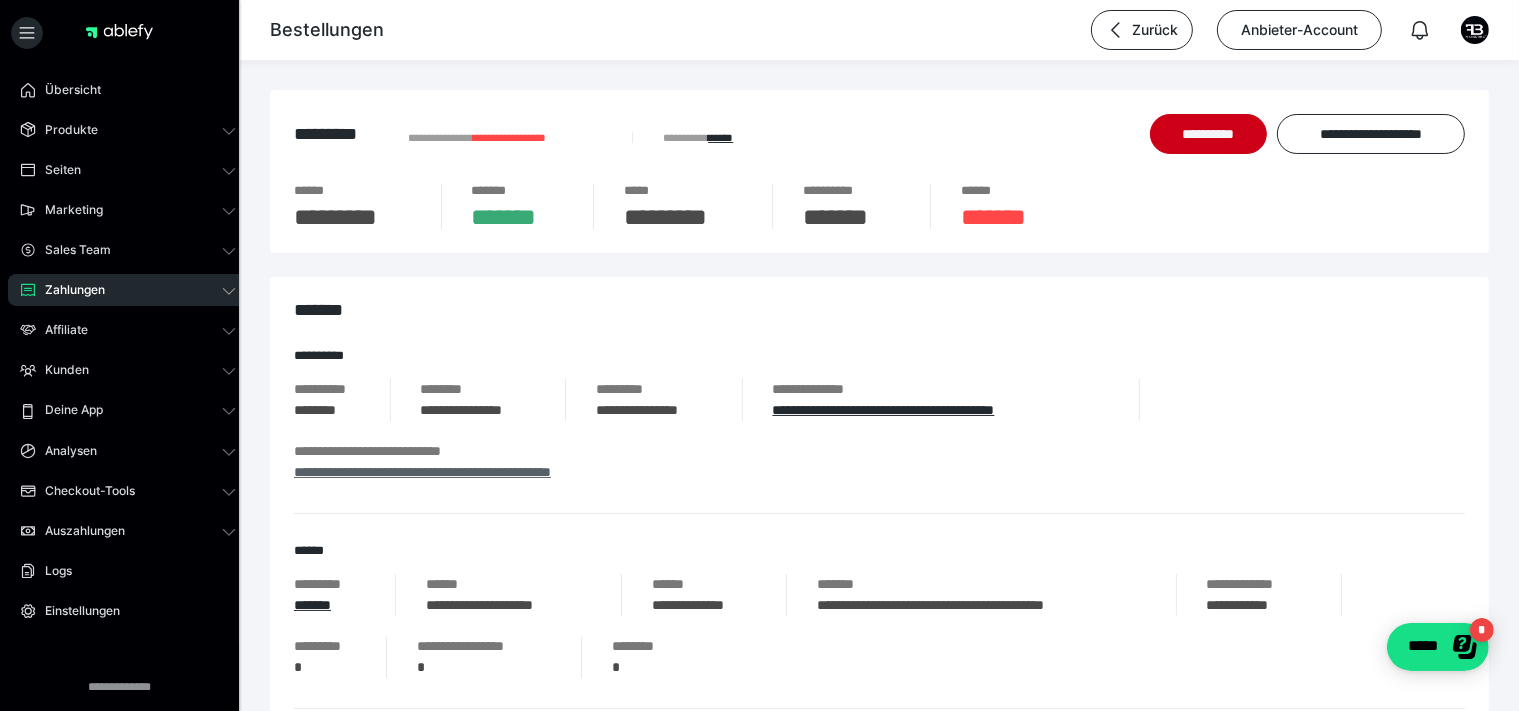 click on "**********" at bounding box center (422, 472) 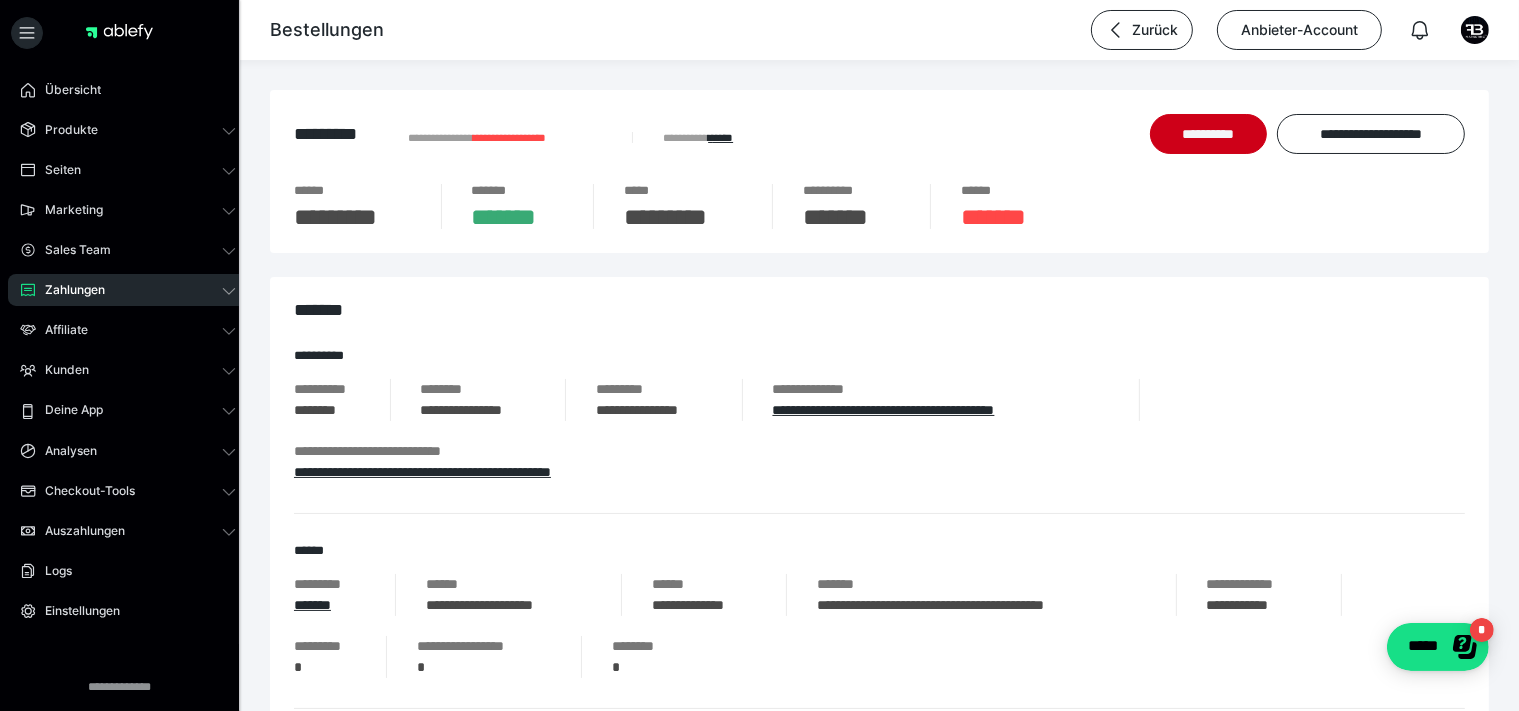 click on "Zahlungen" at bounding box center (68, 290) 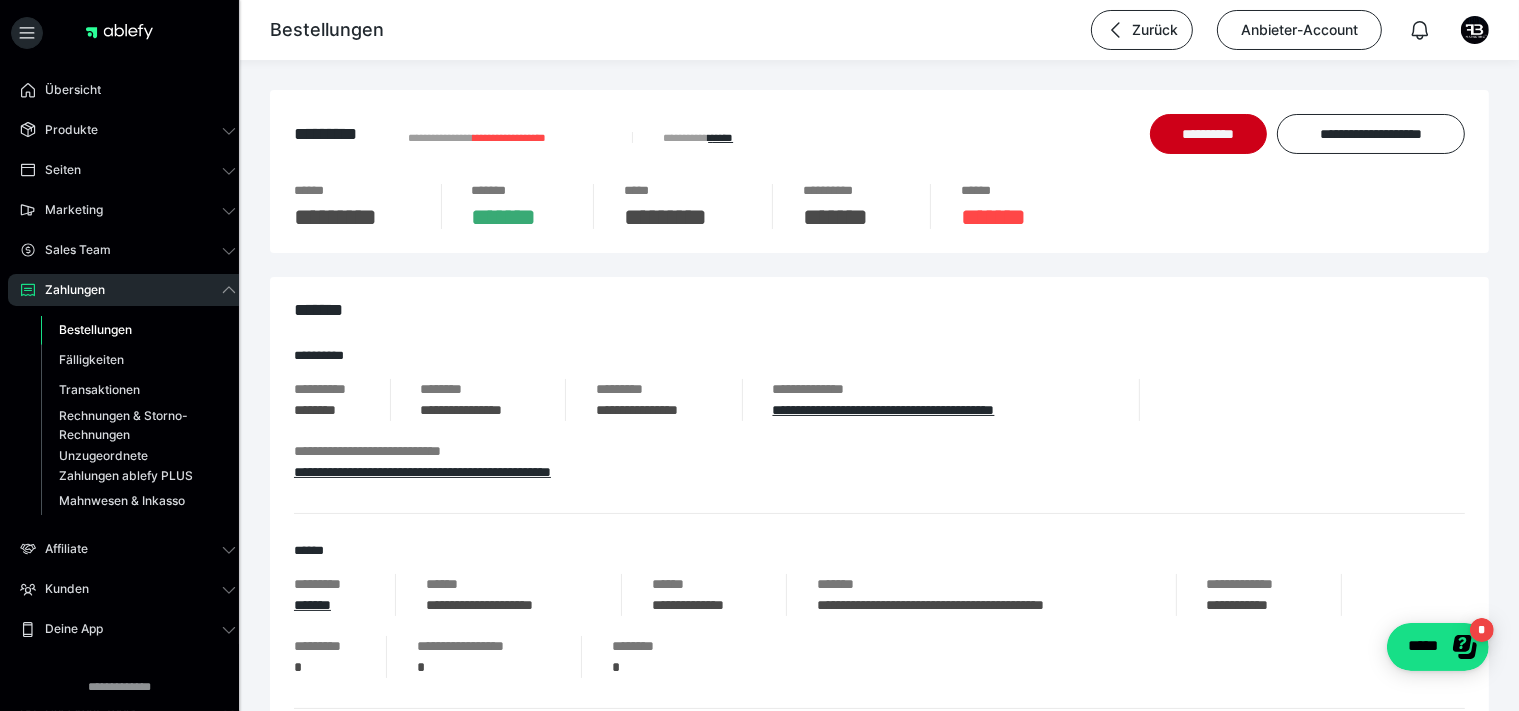 click on "Bestellungen" at bounding box center [95, 329] 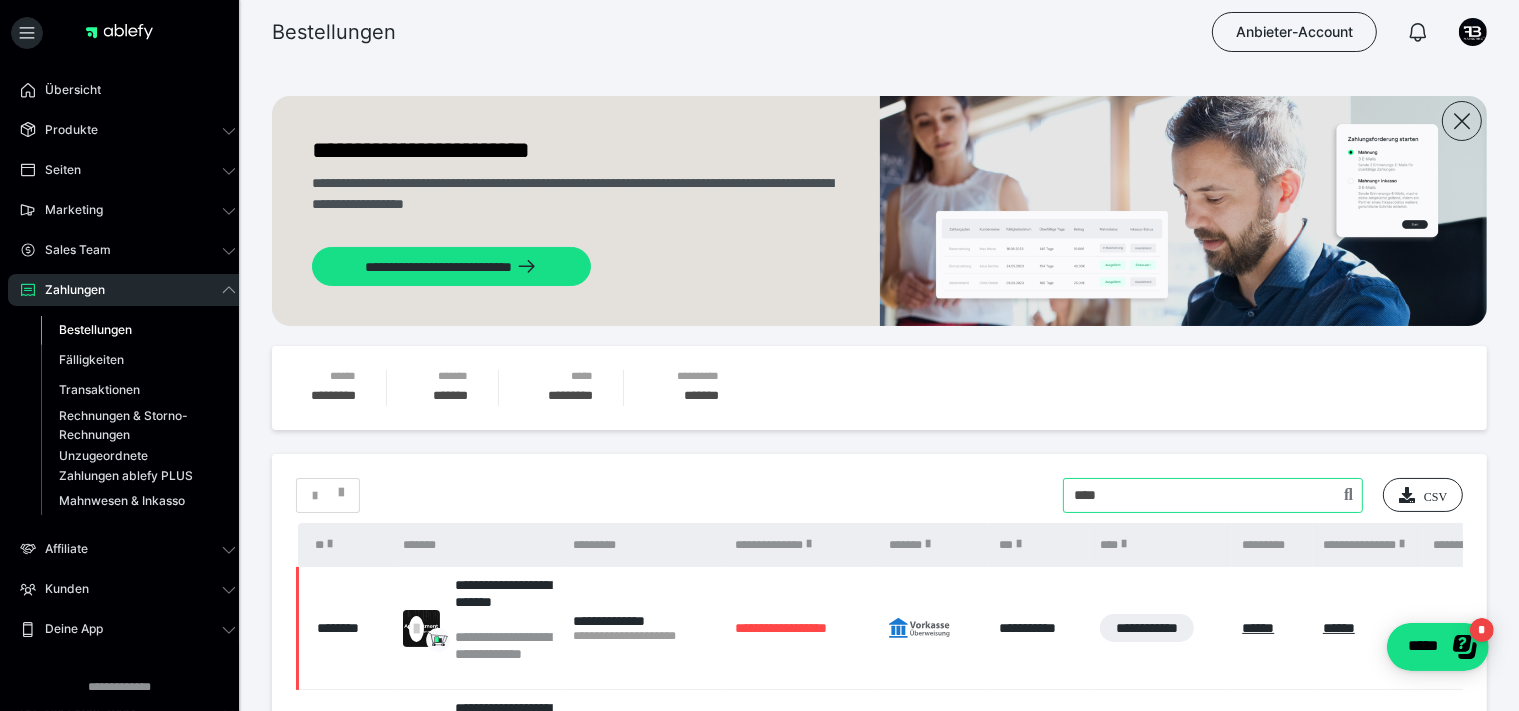 drag, startPoint x: 1125, startPoint y: 492, endPoint x: 927, endPoint y: 493, distance: 198.00252 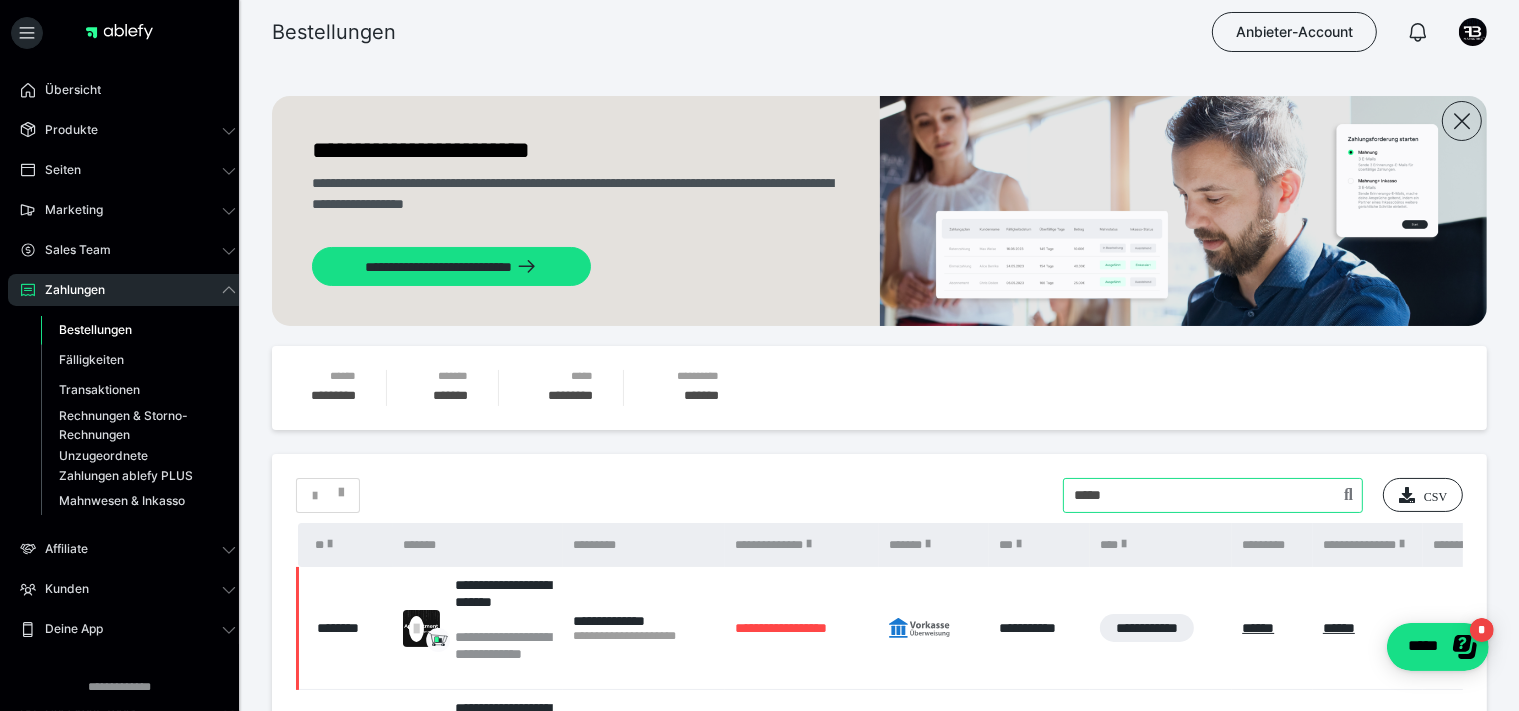 type on "*****" 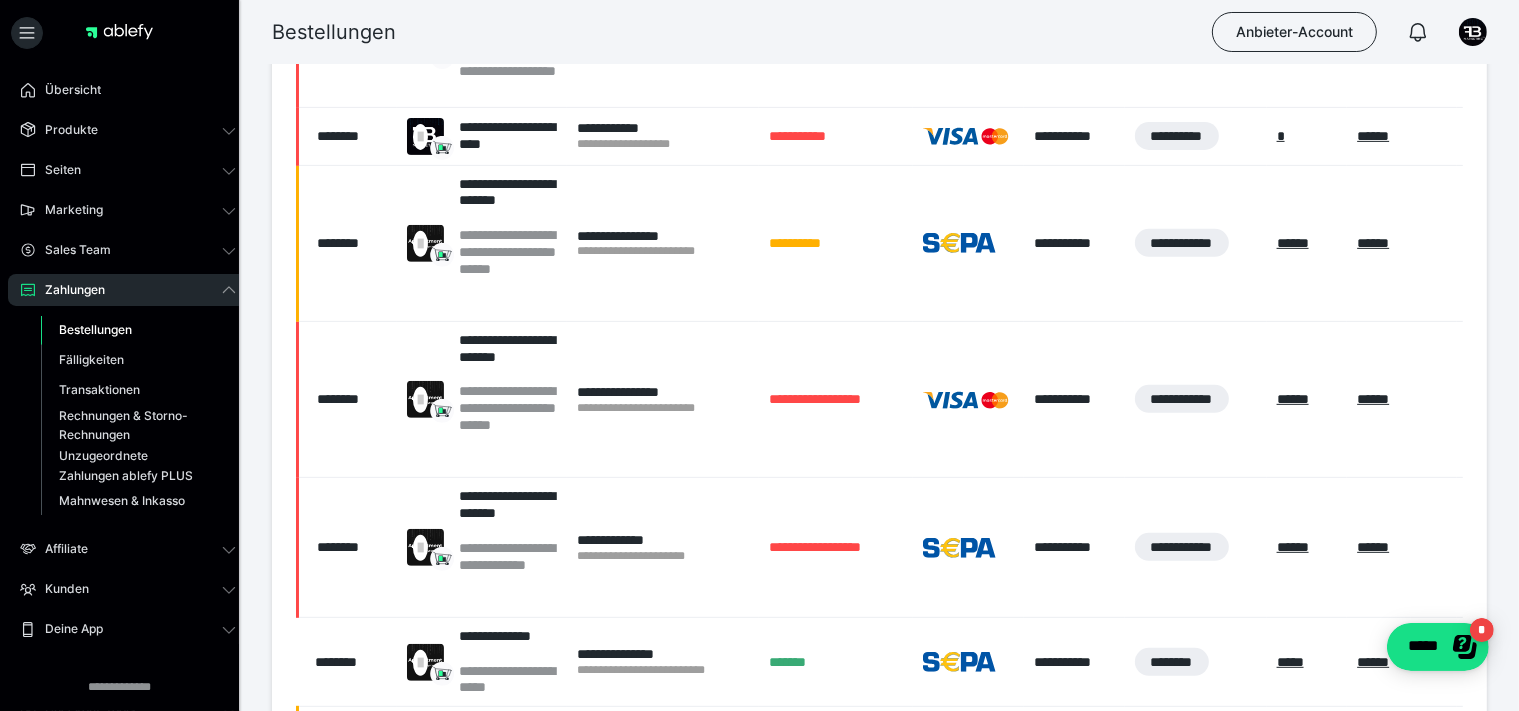 scroll, scrollTop: 1161, scrollLeft: 0, axis: vertical 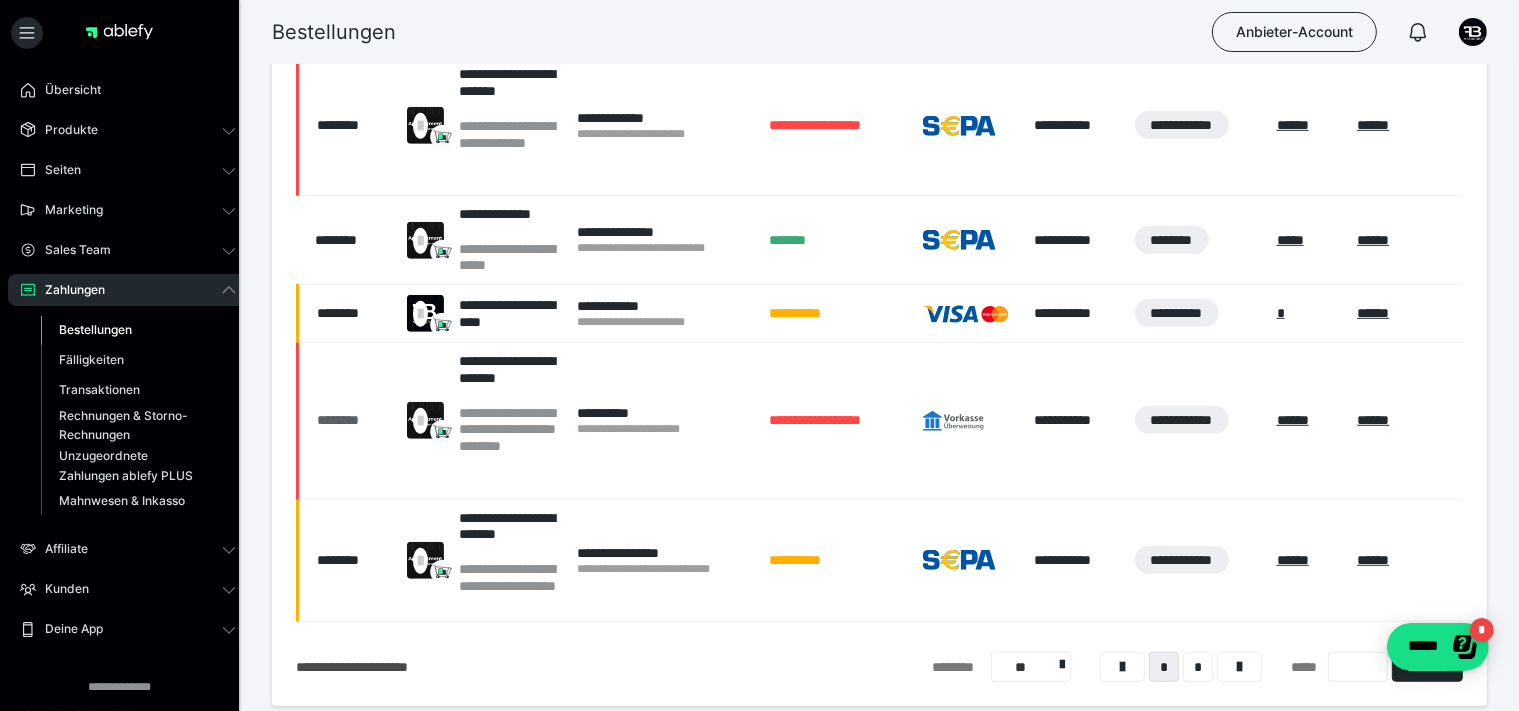 click on "********" at bounding box center (352, 420) 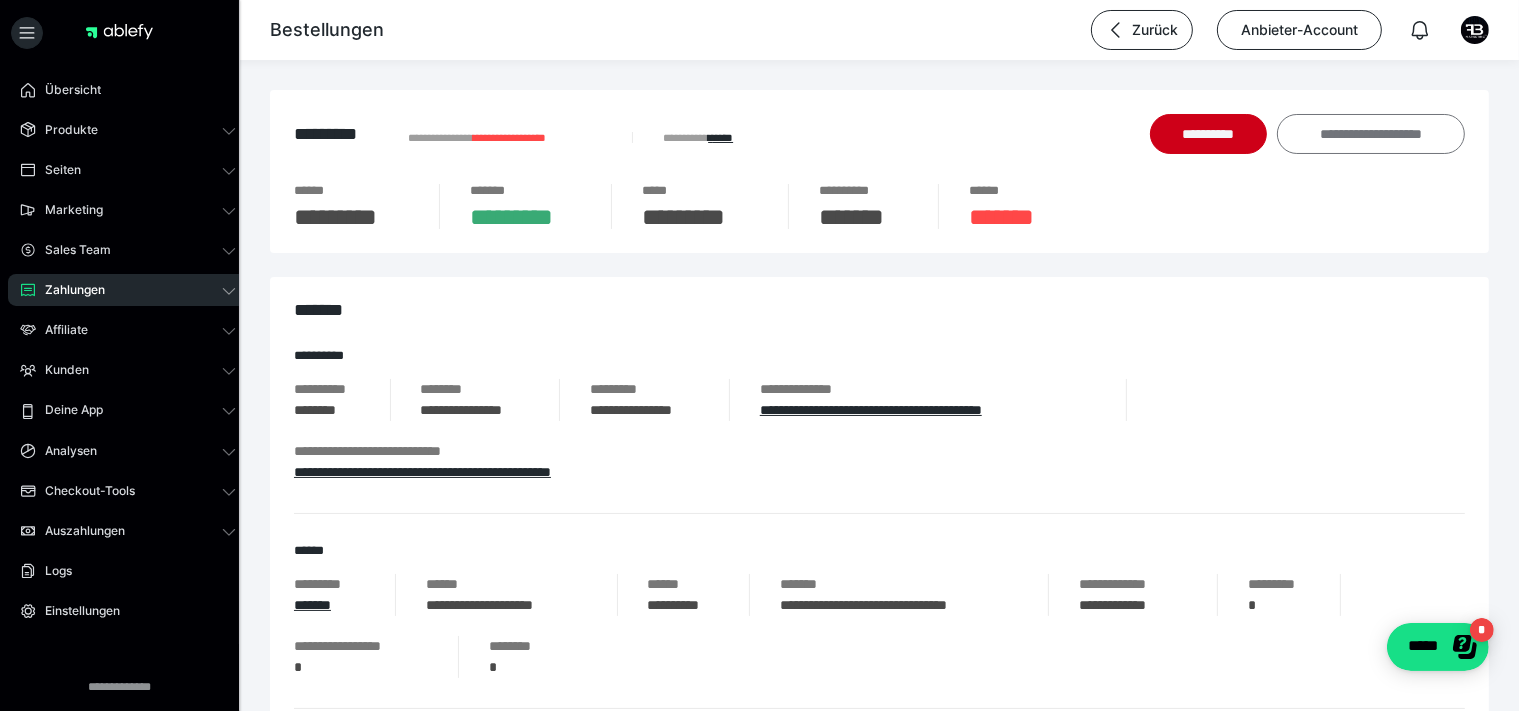 click on "**********" at bounding box center [1371, 134] 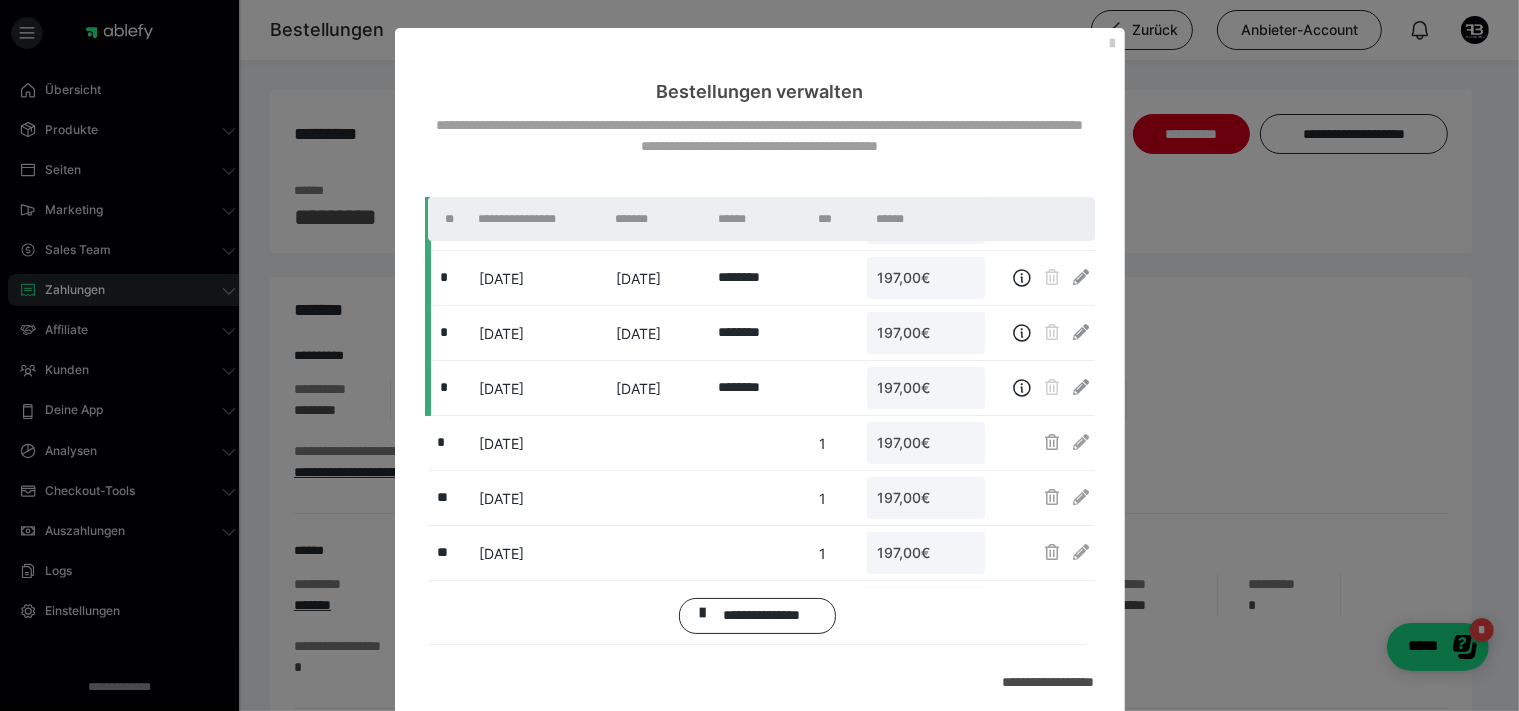 scroll, scrollTop: 230, scrollLeft: 0, axis: vertical 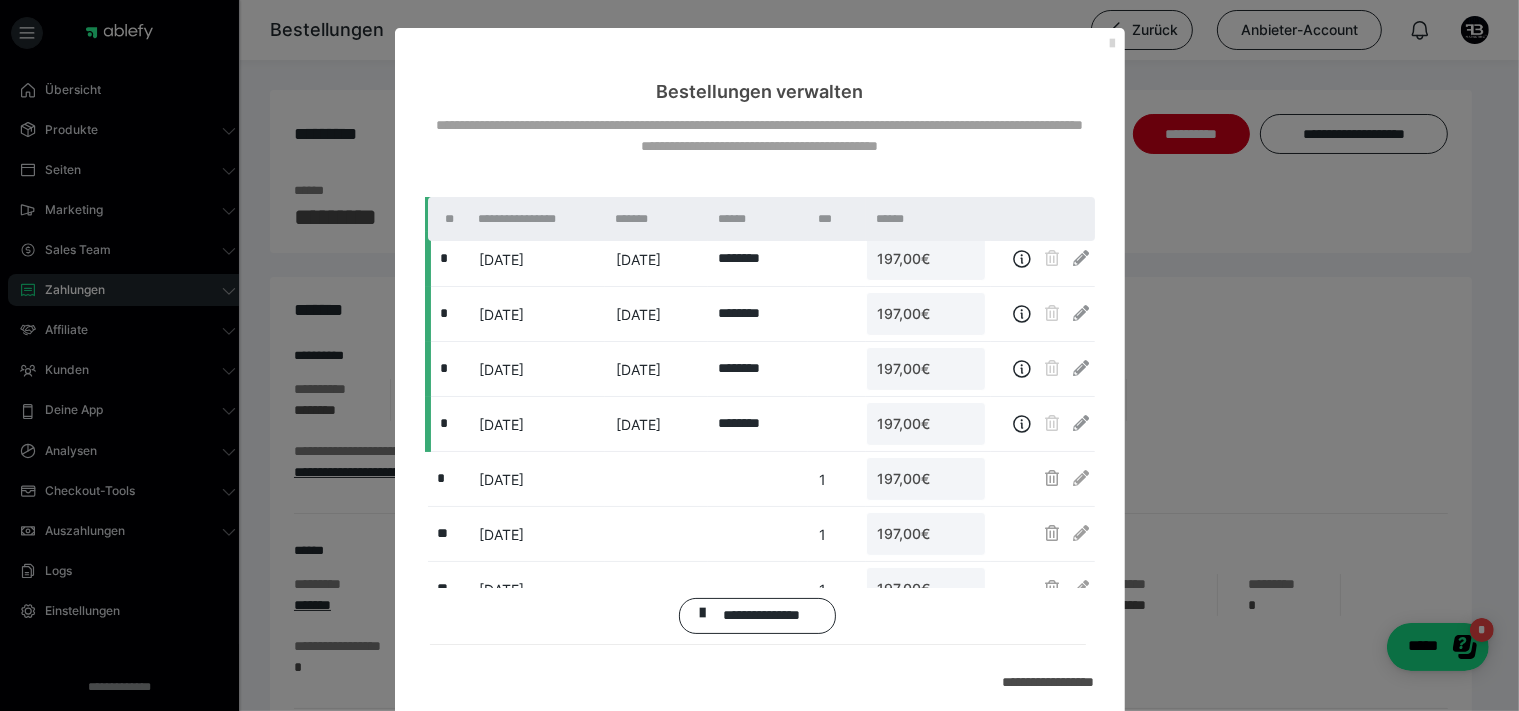 click at bounding box center (1113, 44) 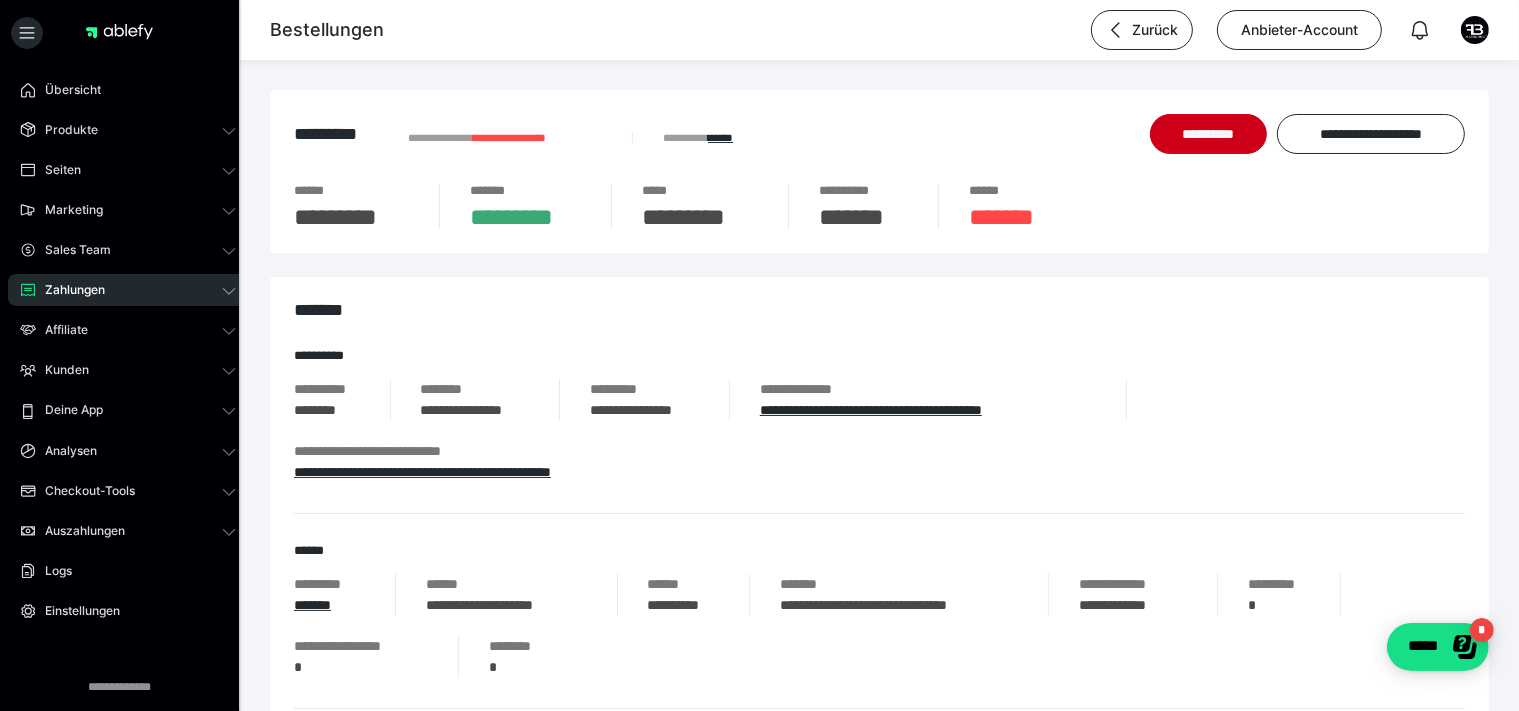 click on "Zahlungen" at bounding box center [128, 290] 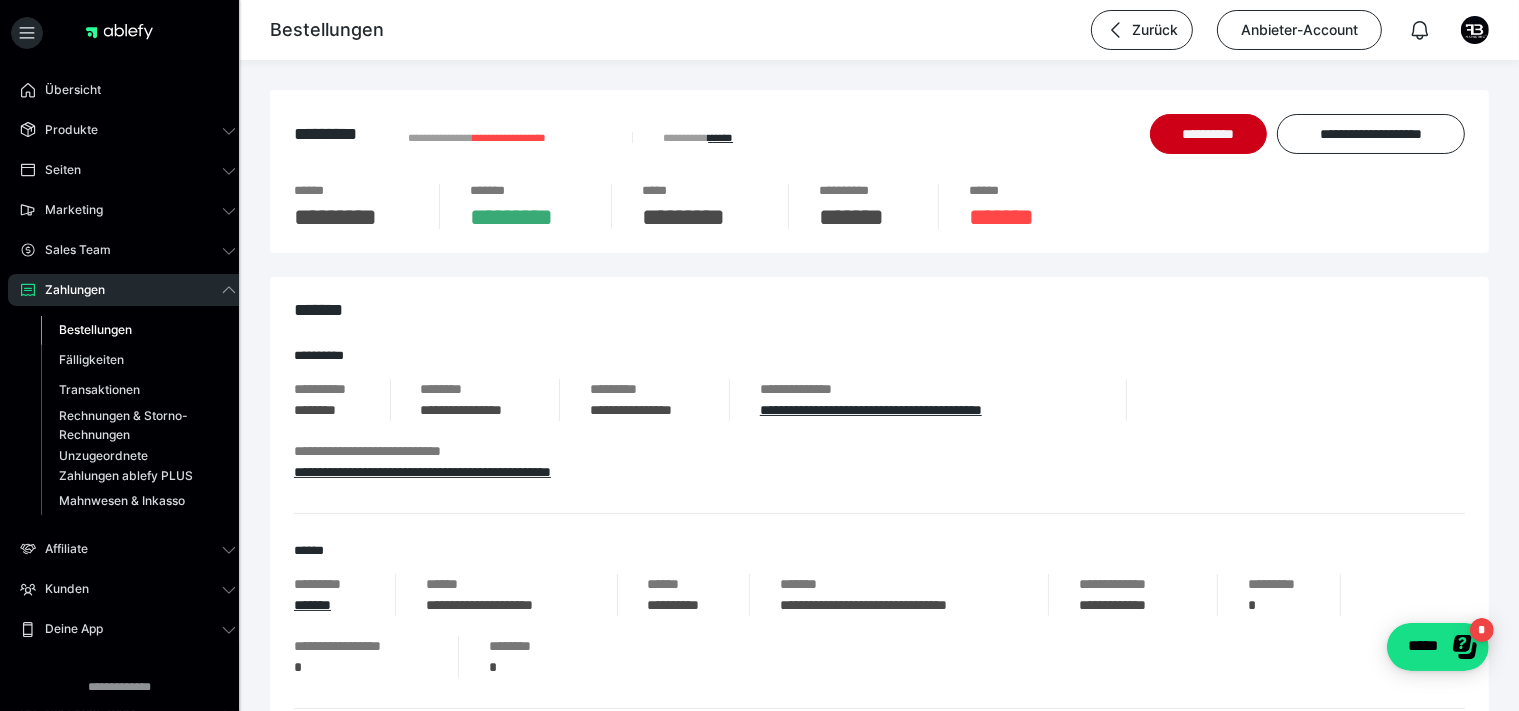 click on "Bestellungen" at bounding box center [95, 329] 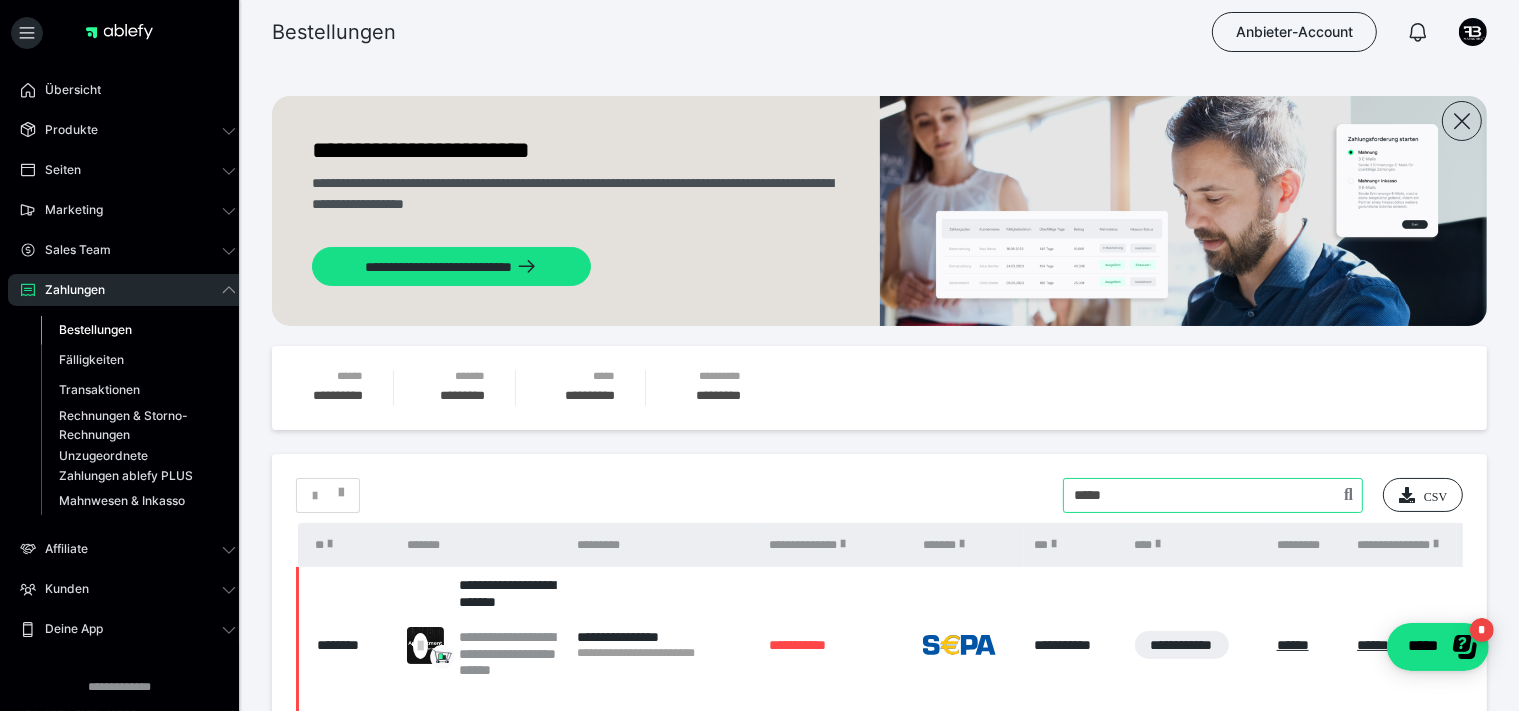 drag, startPoint x: 1110, startPoint y: 498, endPoint x: 916, endPoint y: 495, distance: 194.0232 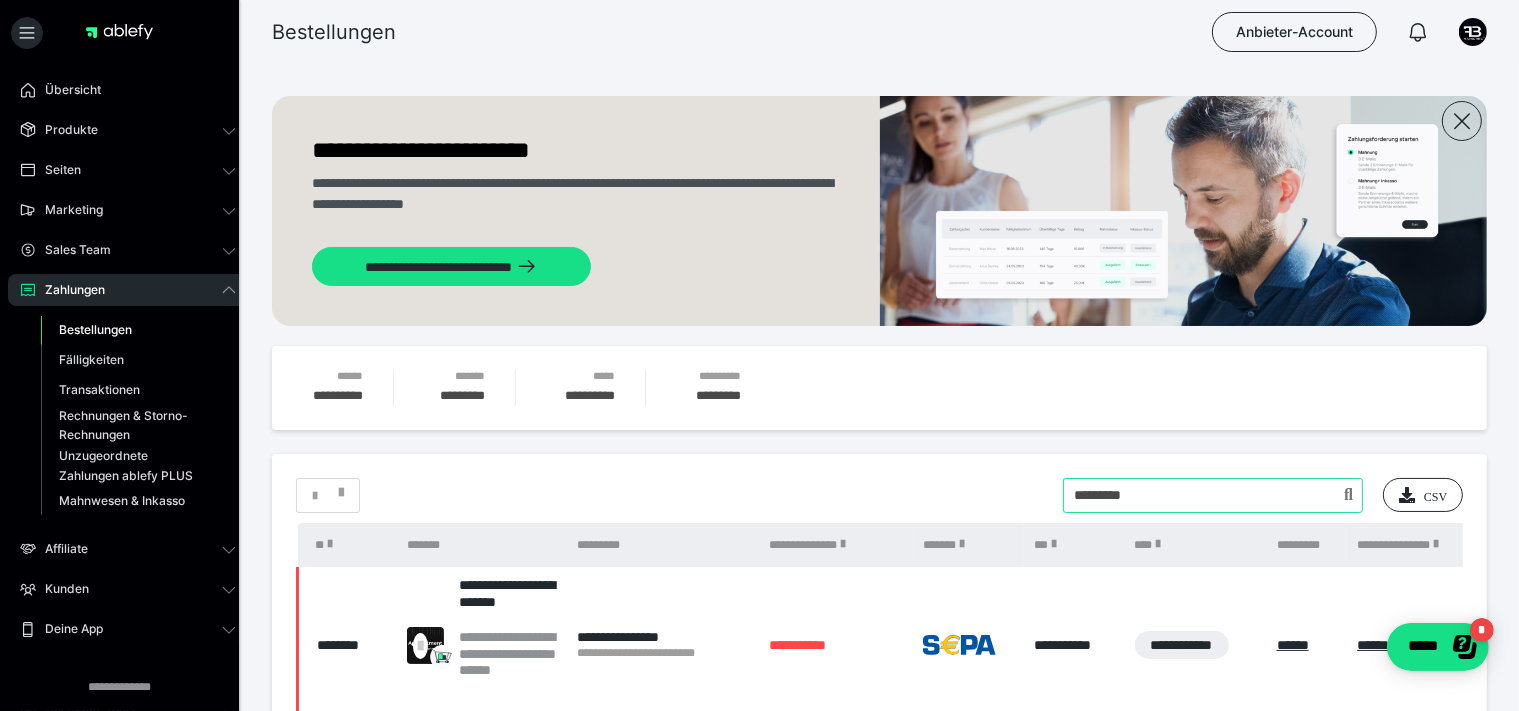 type on "*********" 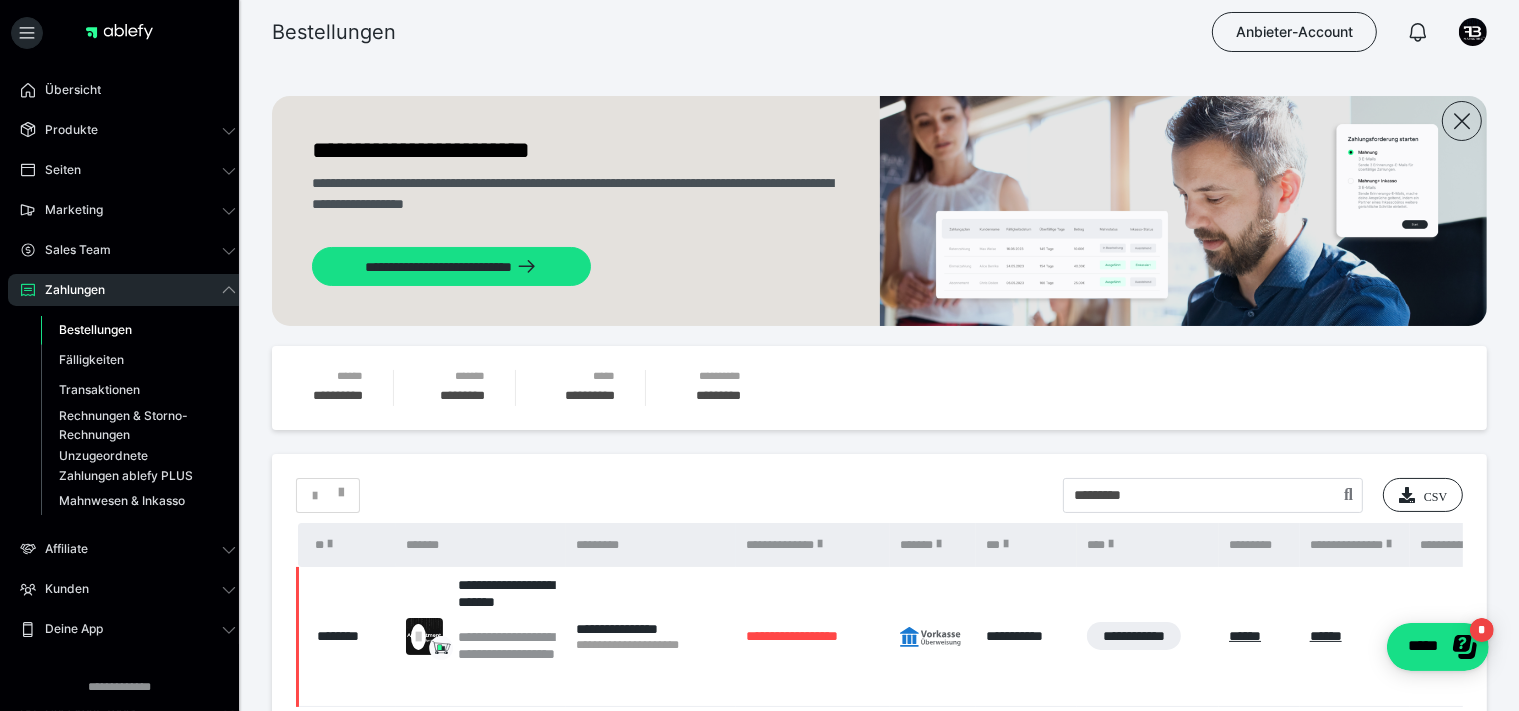 scroll, scrollTop: 160, scrollLeft: 0, axis: vertical 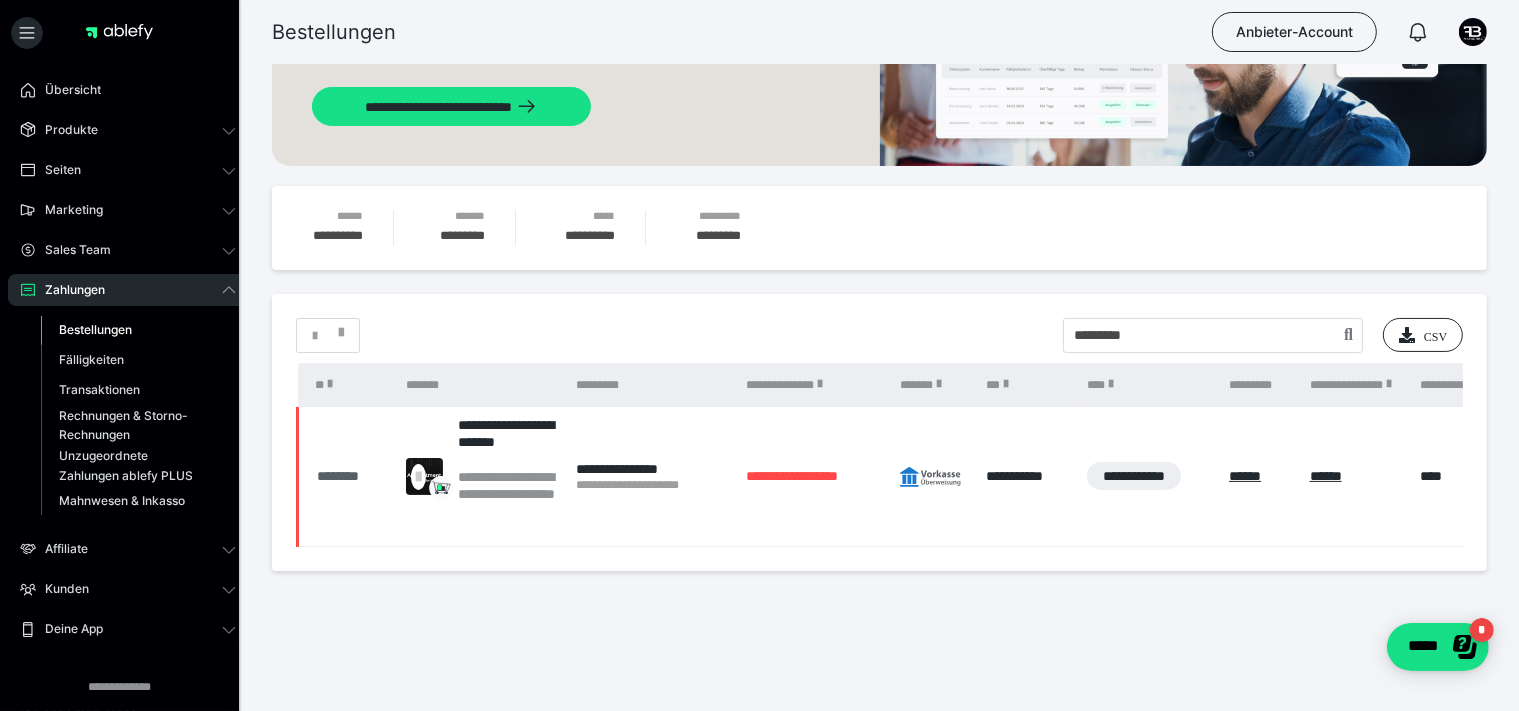 click on "********" at bounding box center (351, 476) 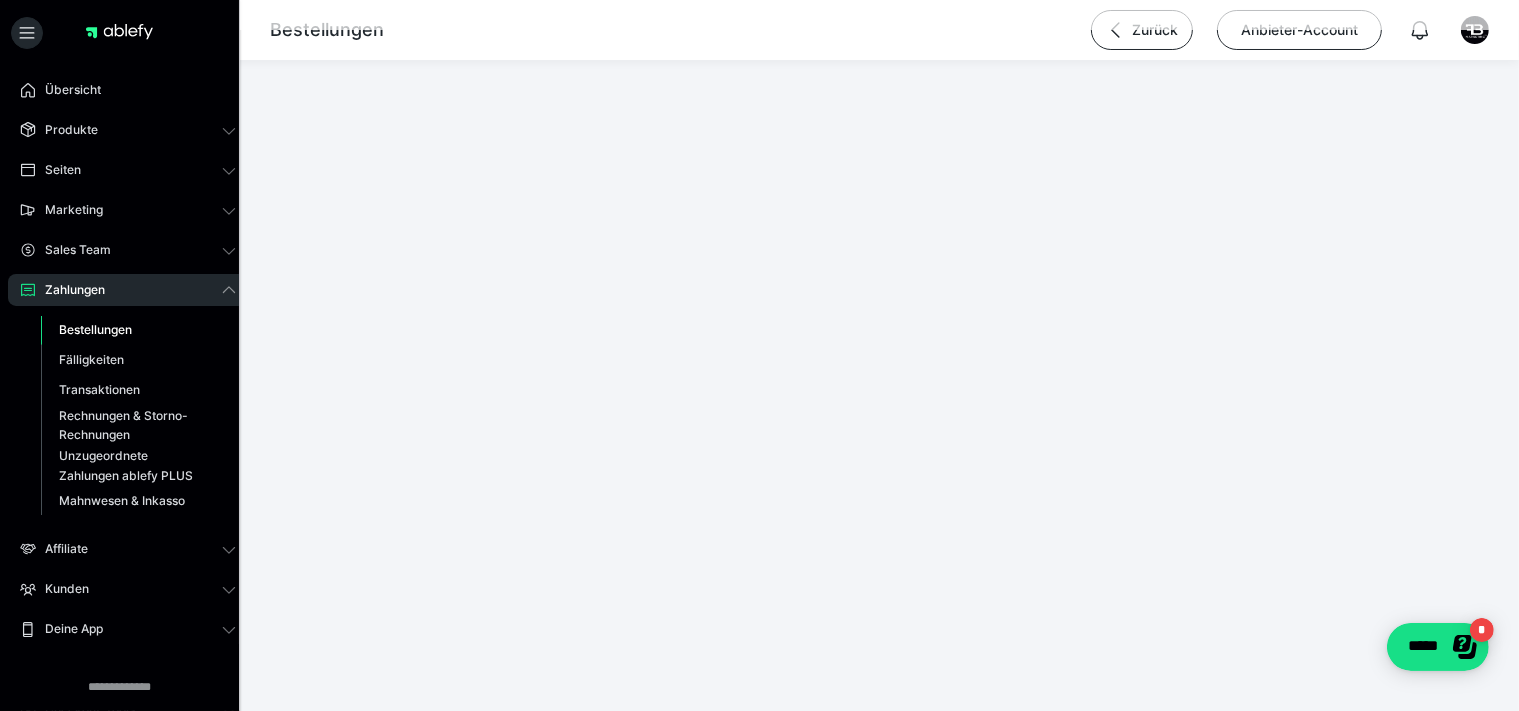scroll, scrollTop: 0, scrollLeft: 0, axis: both 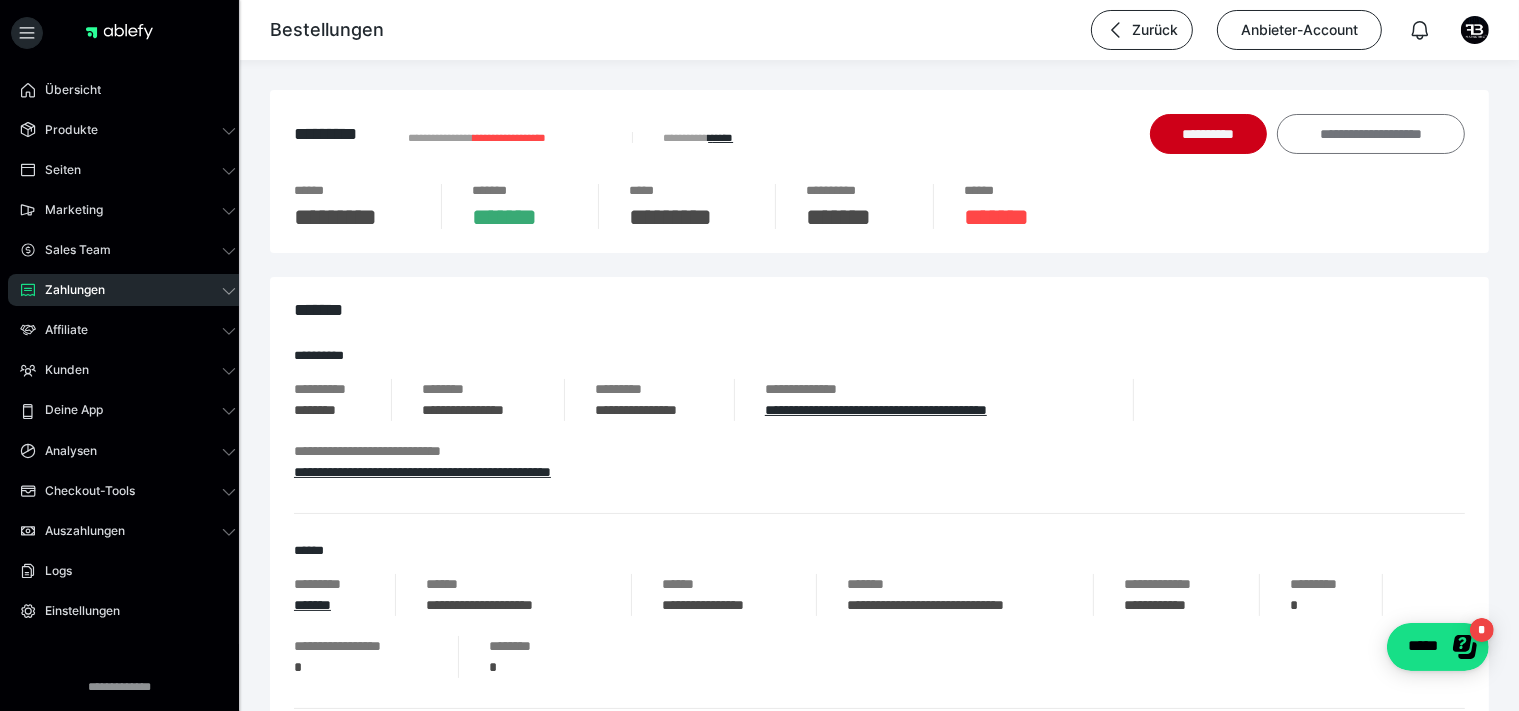 click on "**********" at bounding box center [1371, 134] 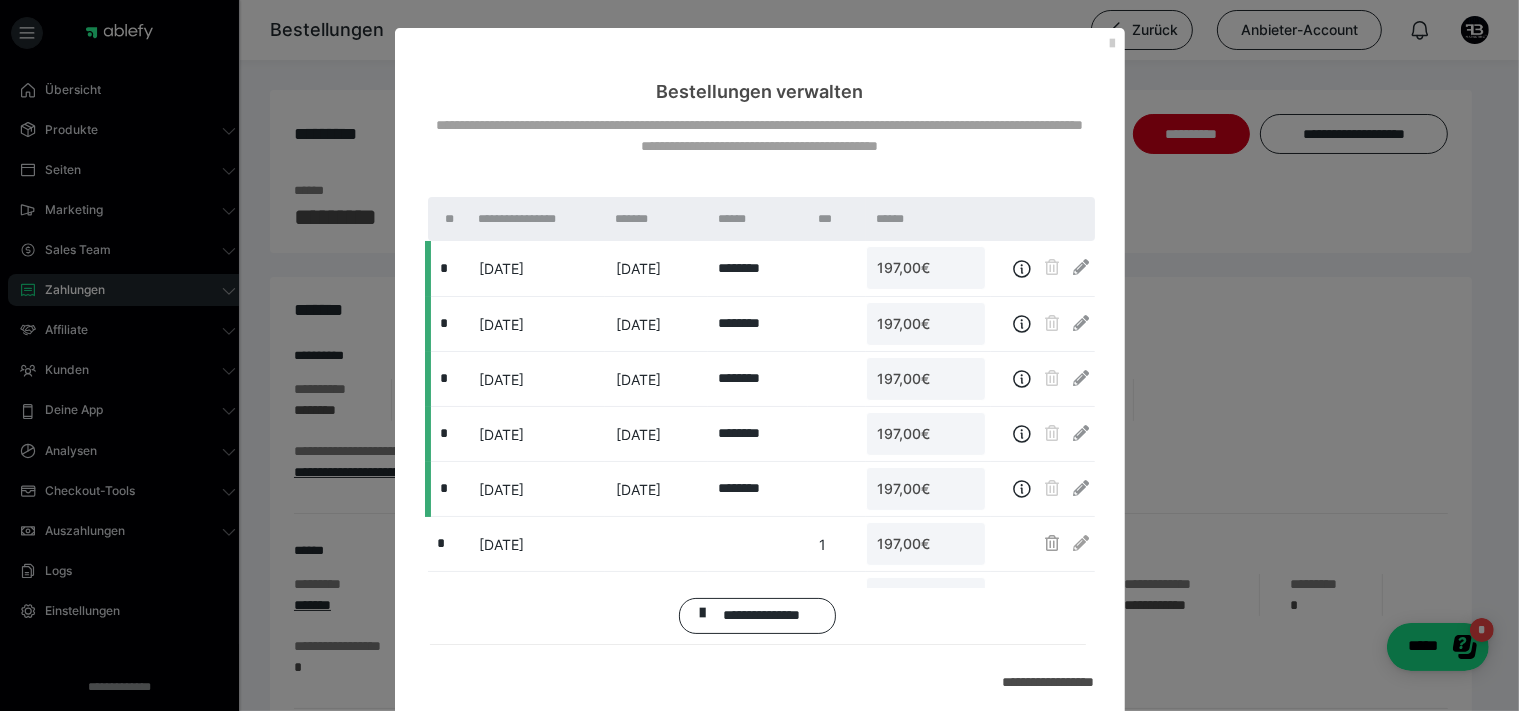 scroll, scrollTop: 115, scrollLeft: 0, axis: vertical 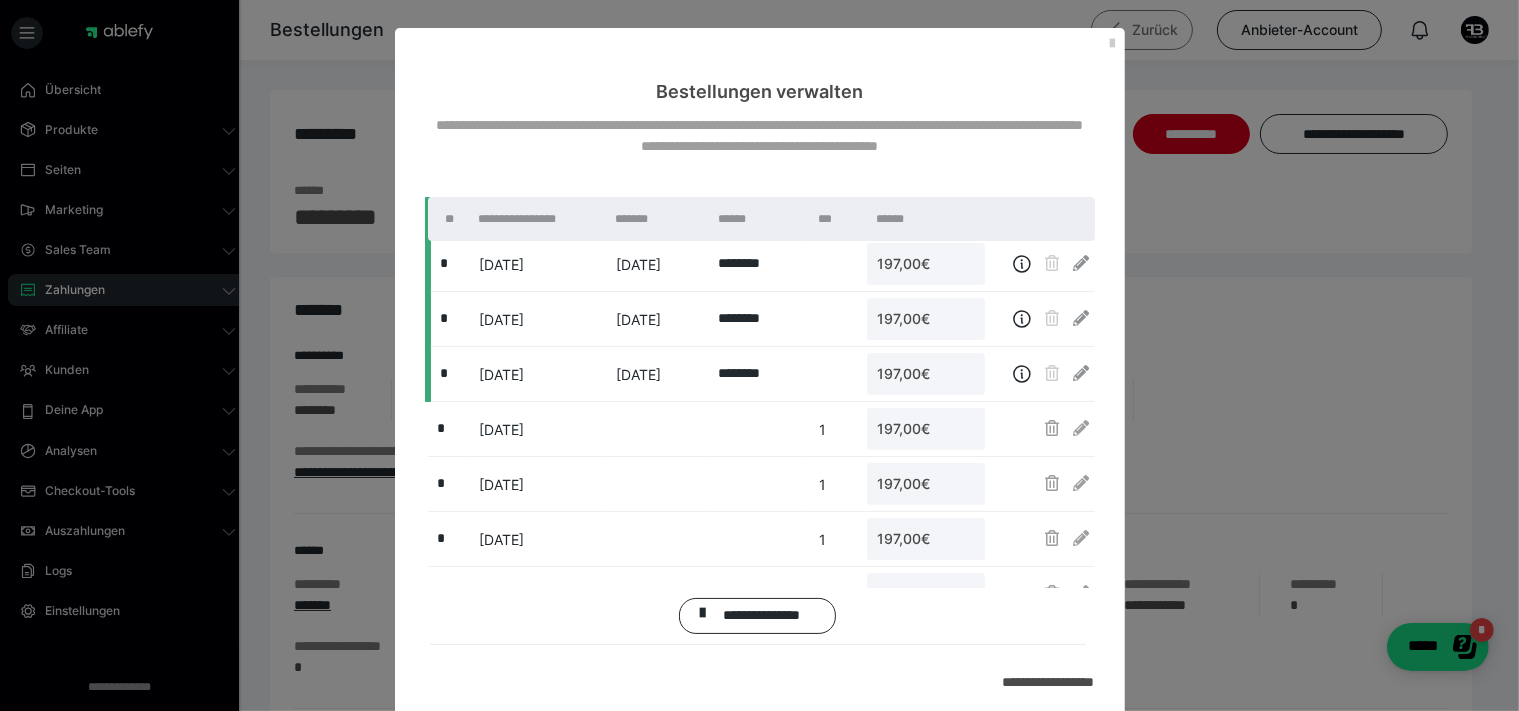 click at bounding box center [1113, 44] 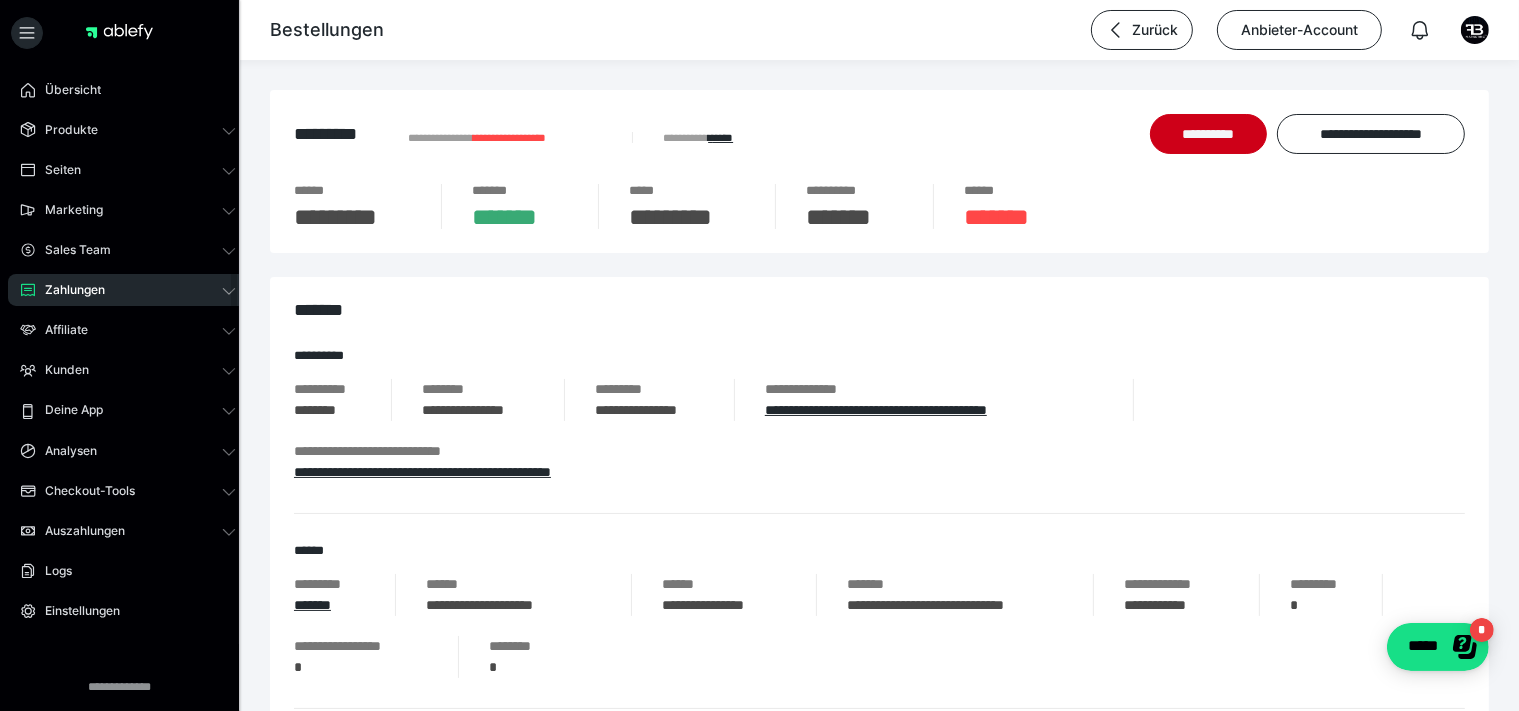 click on "Zahlungen" at bounding box center (68, 290) 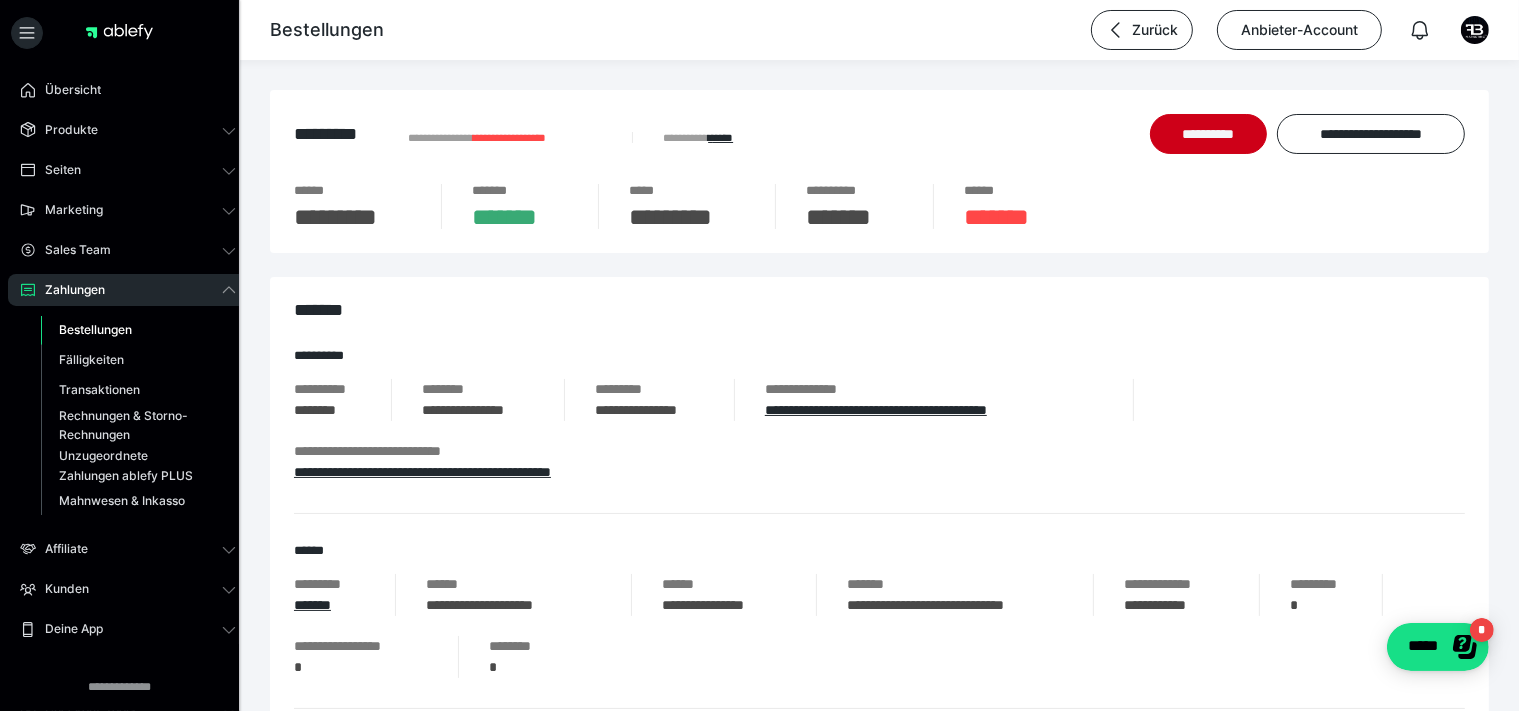 click on "Bestellungen" at bounding box center [95, 329] 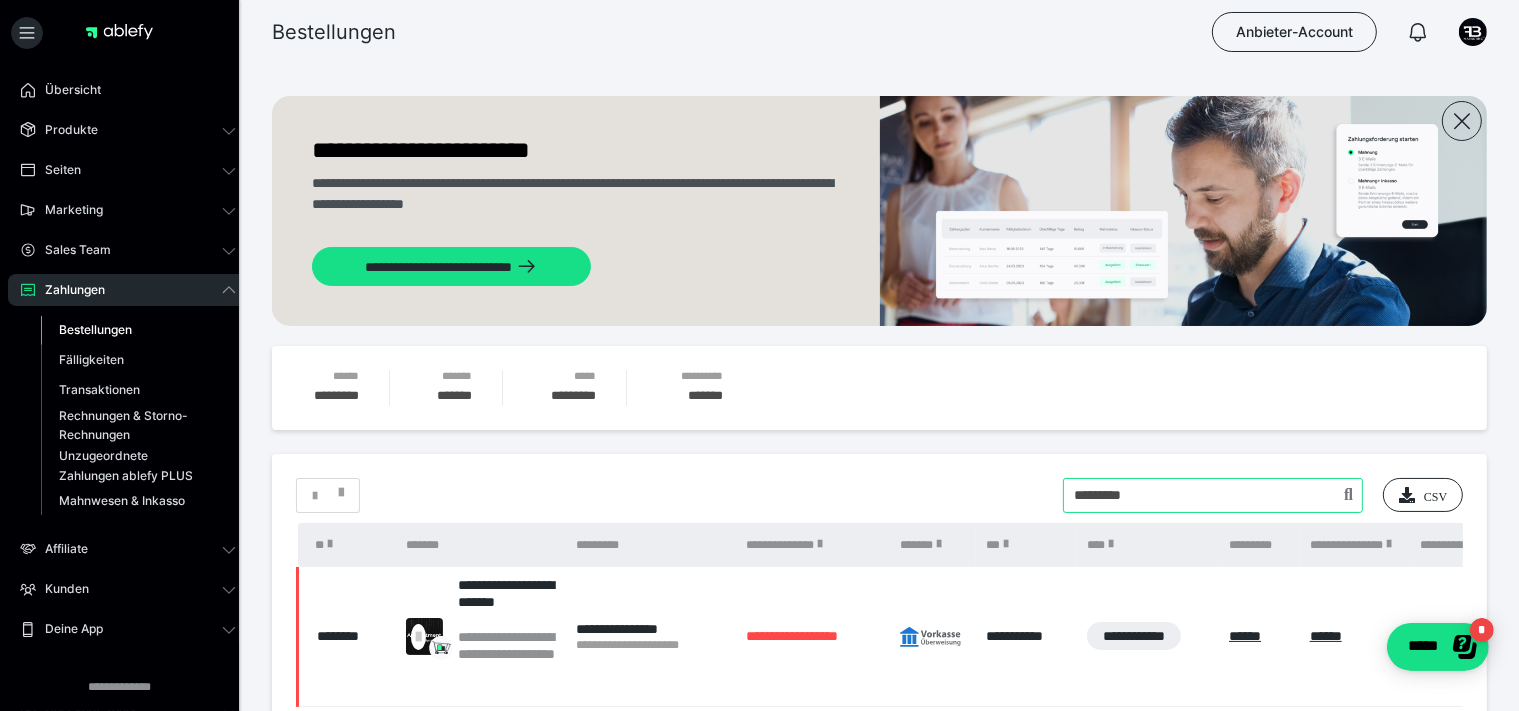 drag, startPoint x: 1124, startPoint y: 496, endPoint x: 821, endPoint y: 491, distance: 303.04126 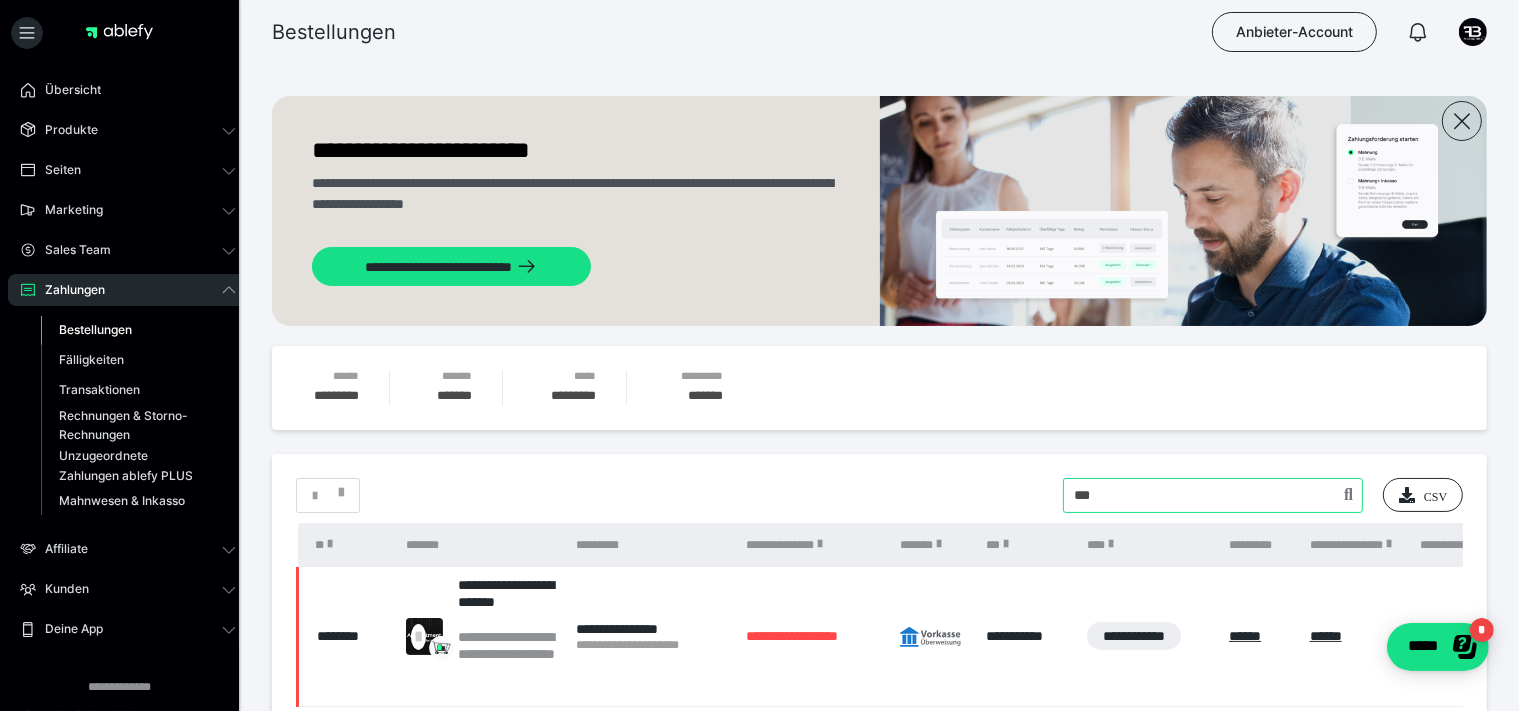 type on "***" 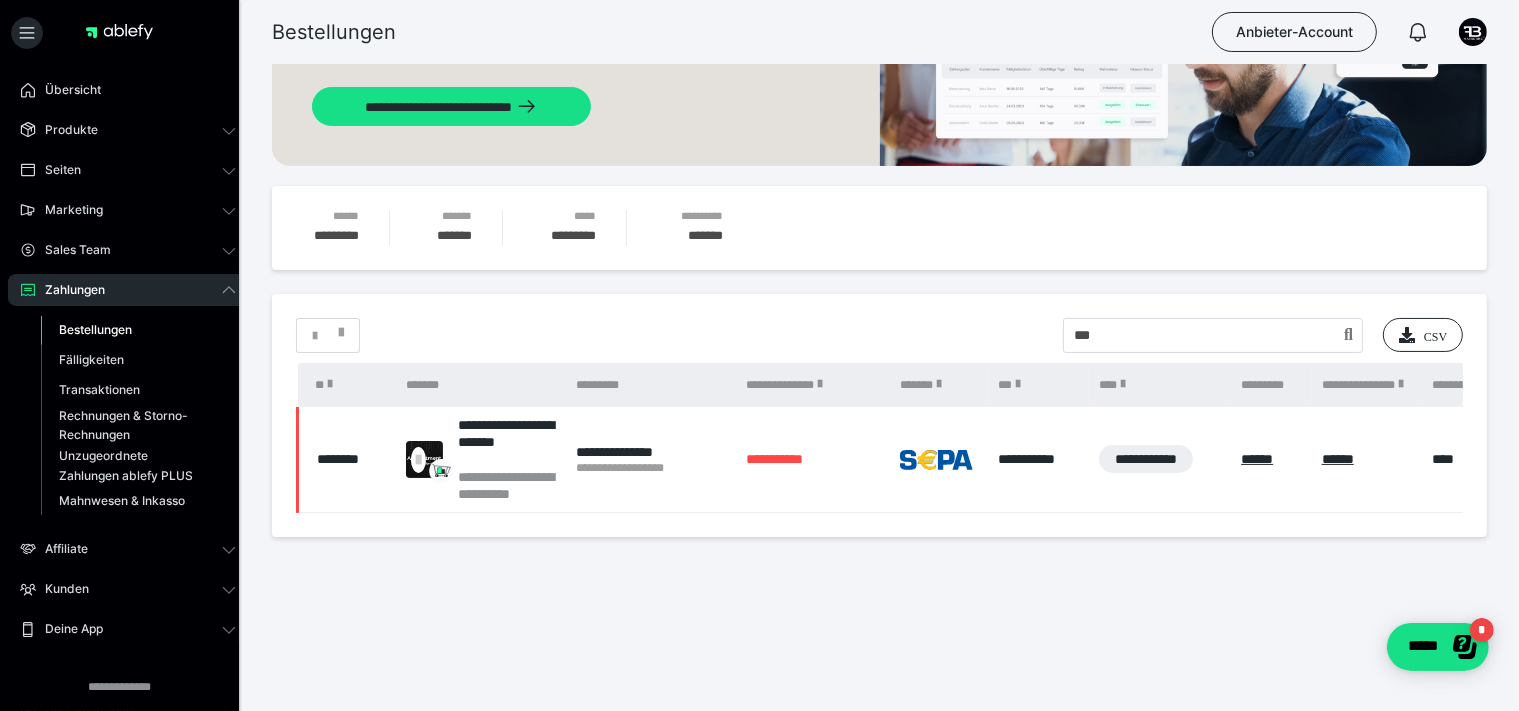 scroll, scrollTop: 127, scrollLeft: 0, axis: vertical 